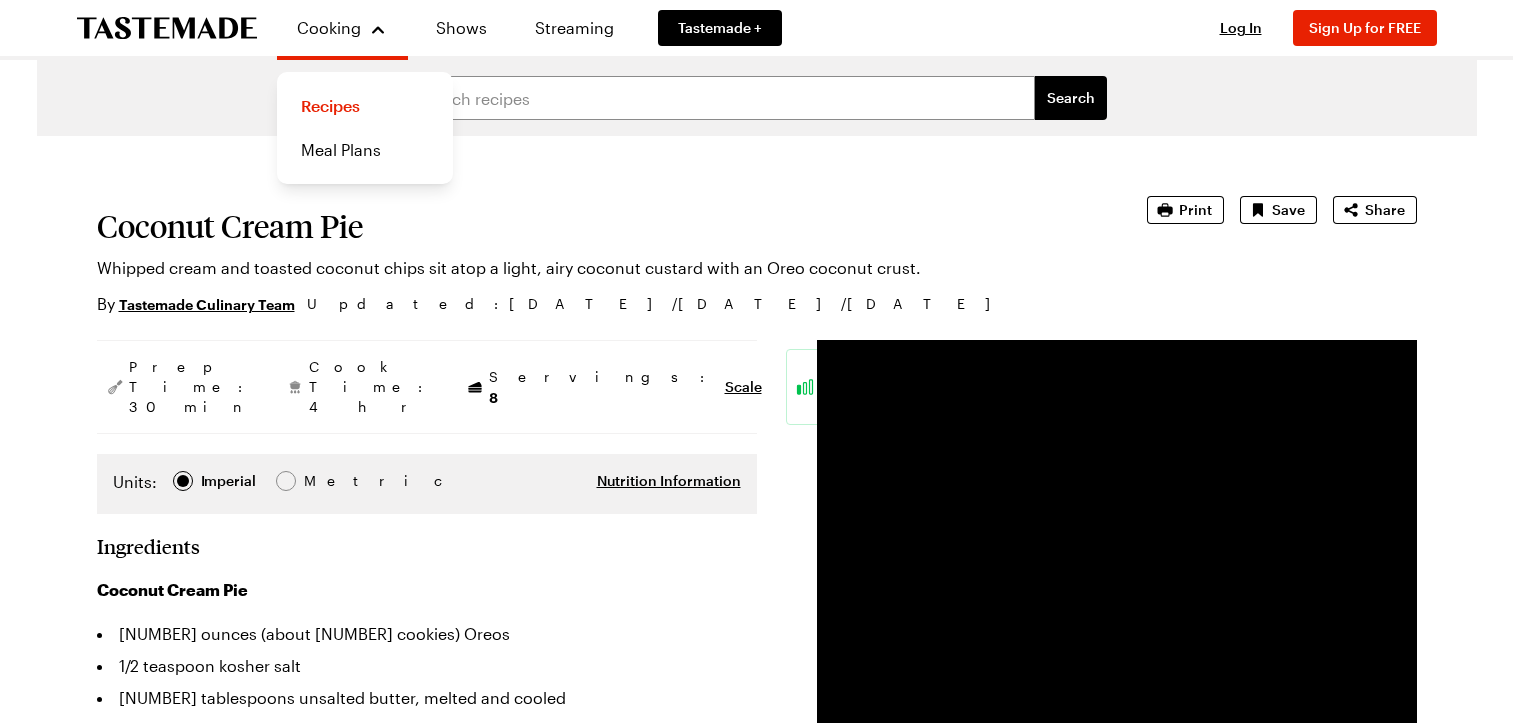 scroll, scrollTop: 200, scrollLeft: 0, axis: vertical 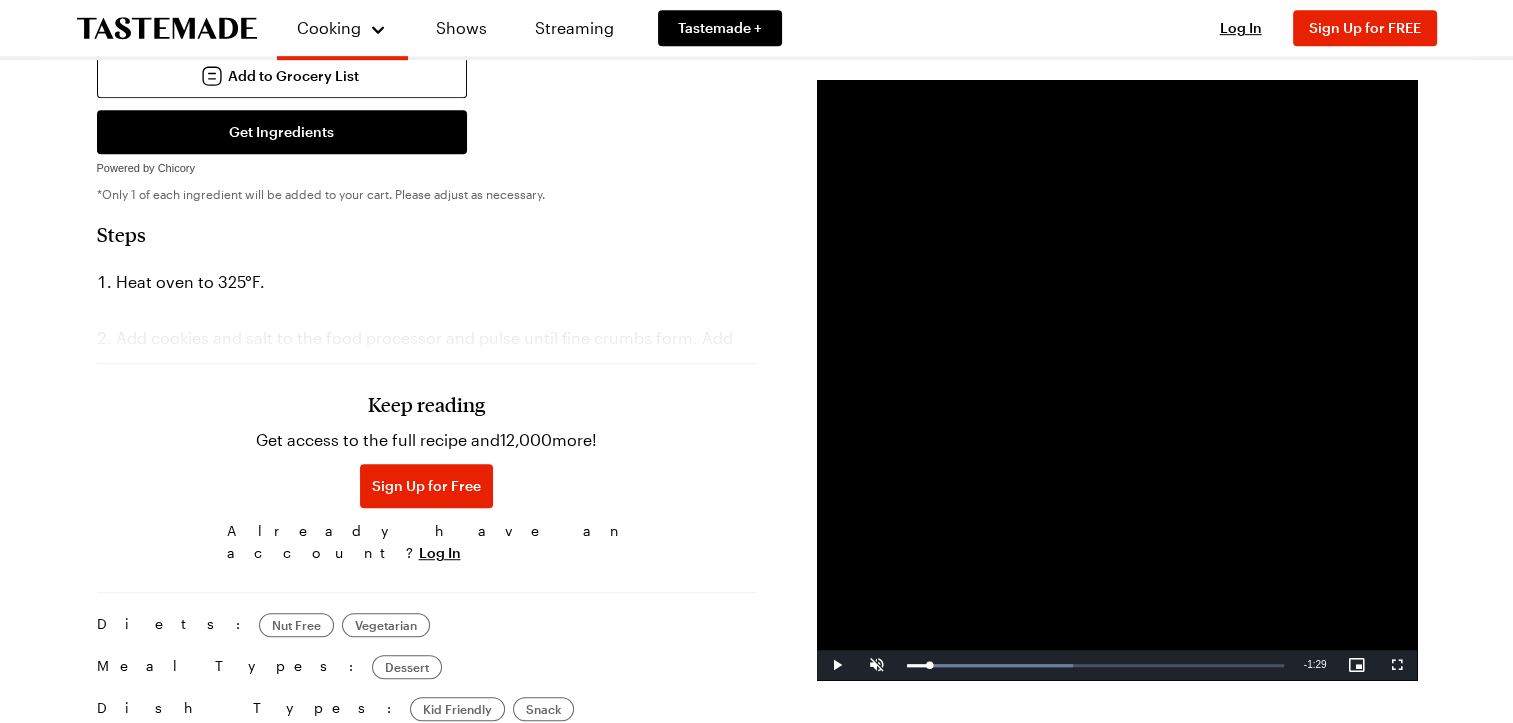 click on "Keep reading Get access to the full recipe and  12,000  more! Sign Up for Free Already have an account?  Log In" at bounding box center (427, 432) 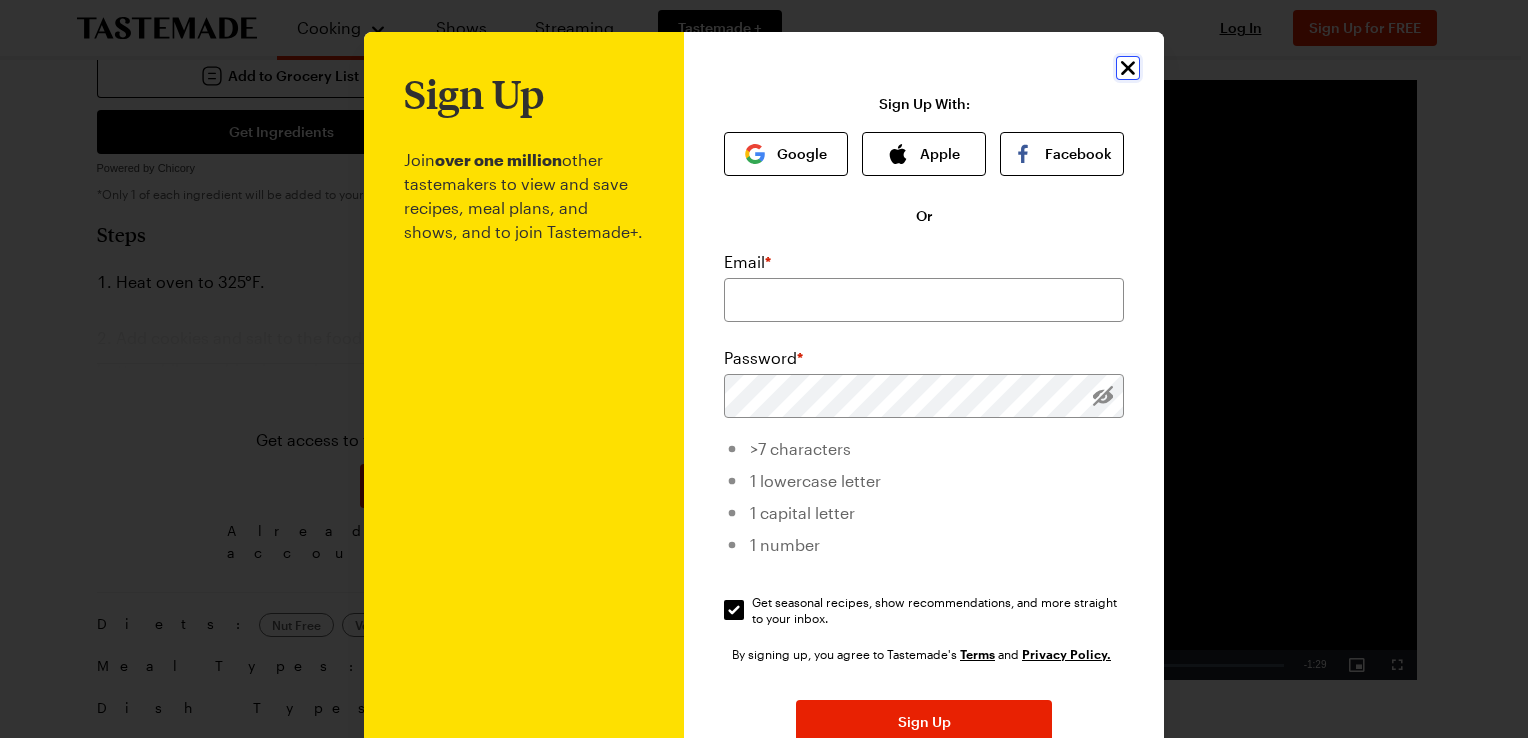 click 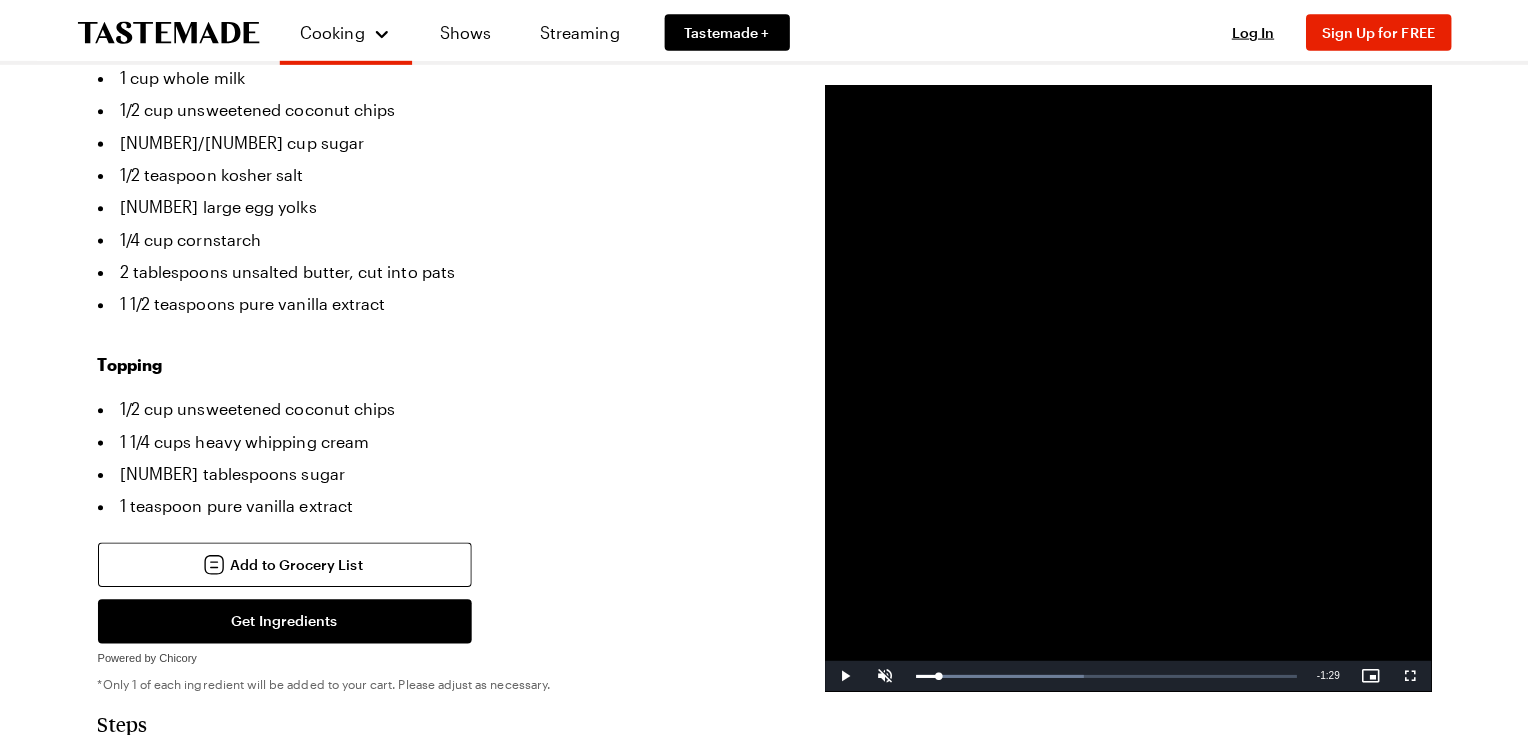 scroll, scrollTop: 700, scrollLeft: 0, axis: vertical 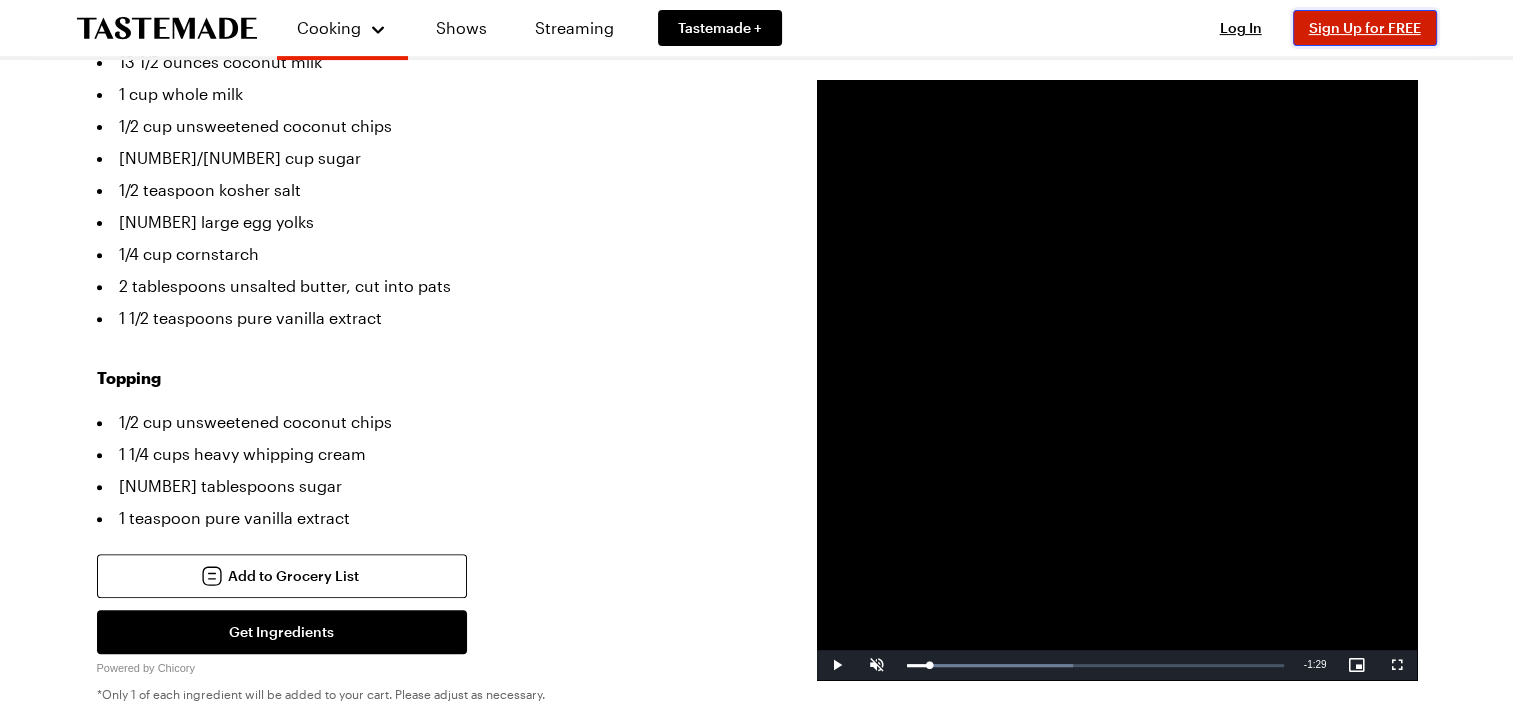 click on "Sign Up for FREE" at bounding box center [1365, 27] 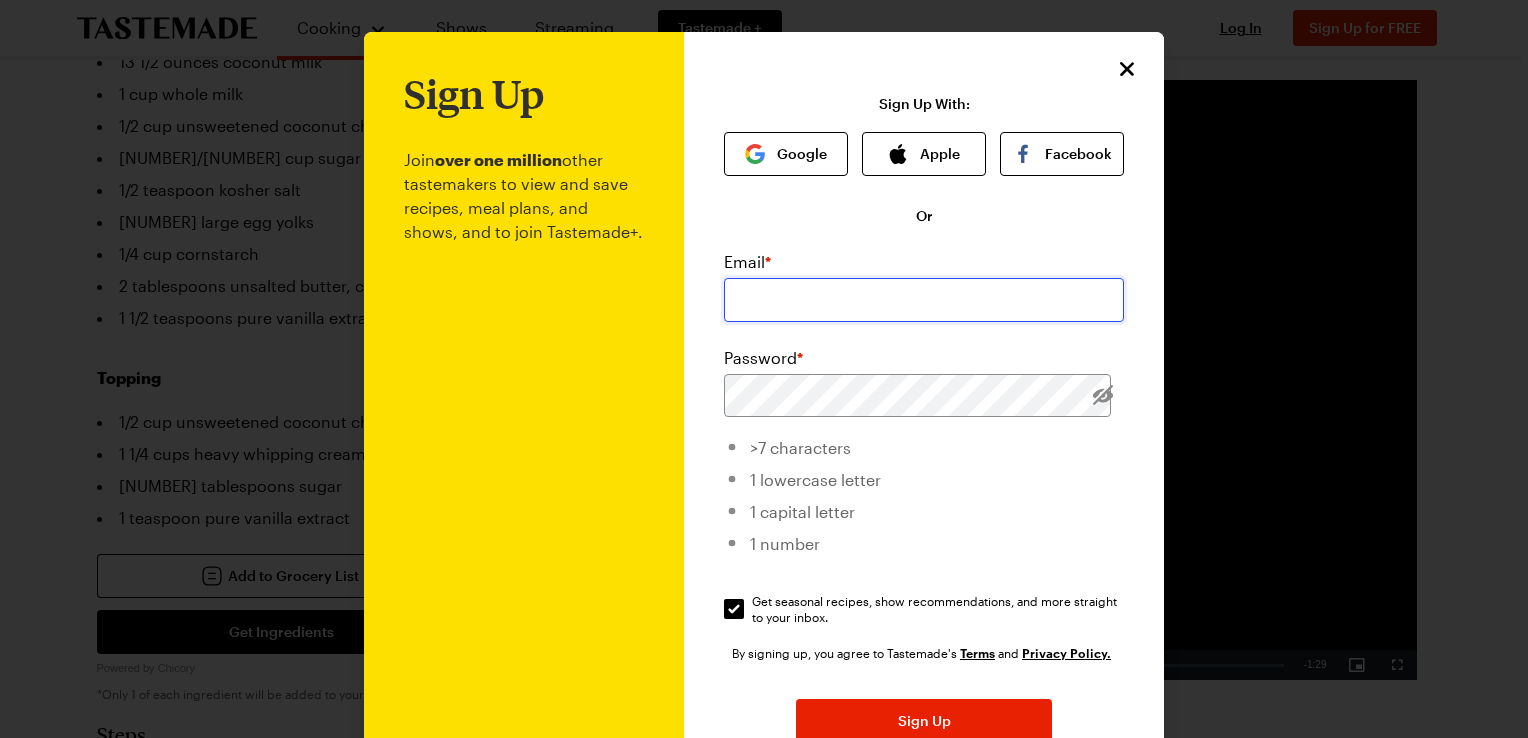 click at bounding box center [924, 300] 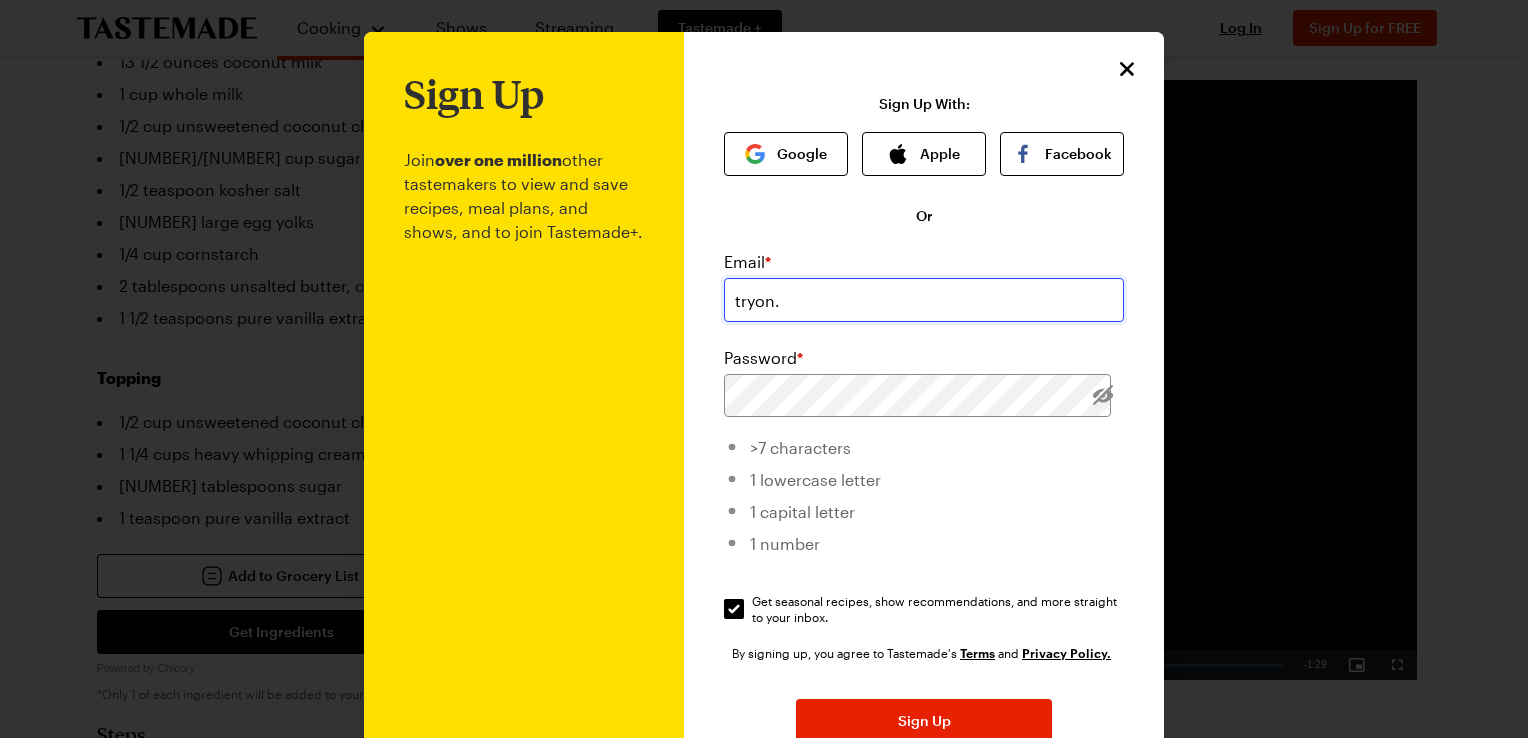 type on "tryon.matt2@[EXAMPLE_DOMAIN]" 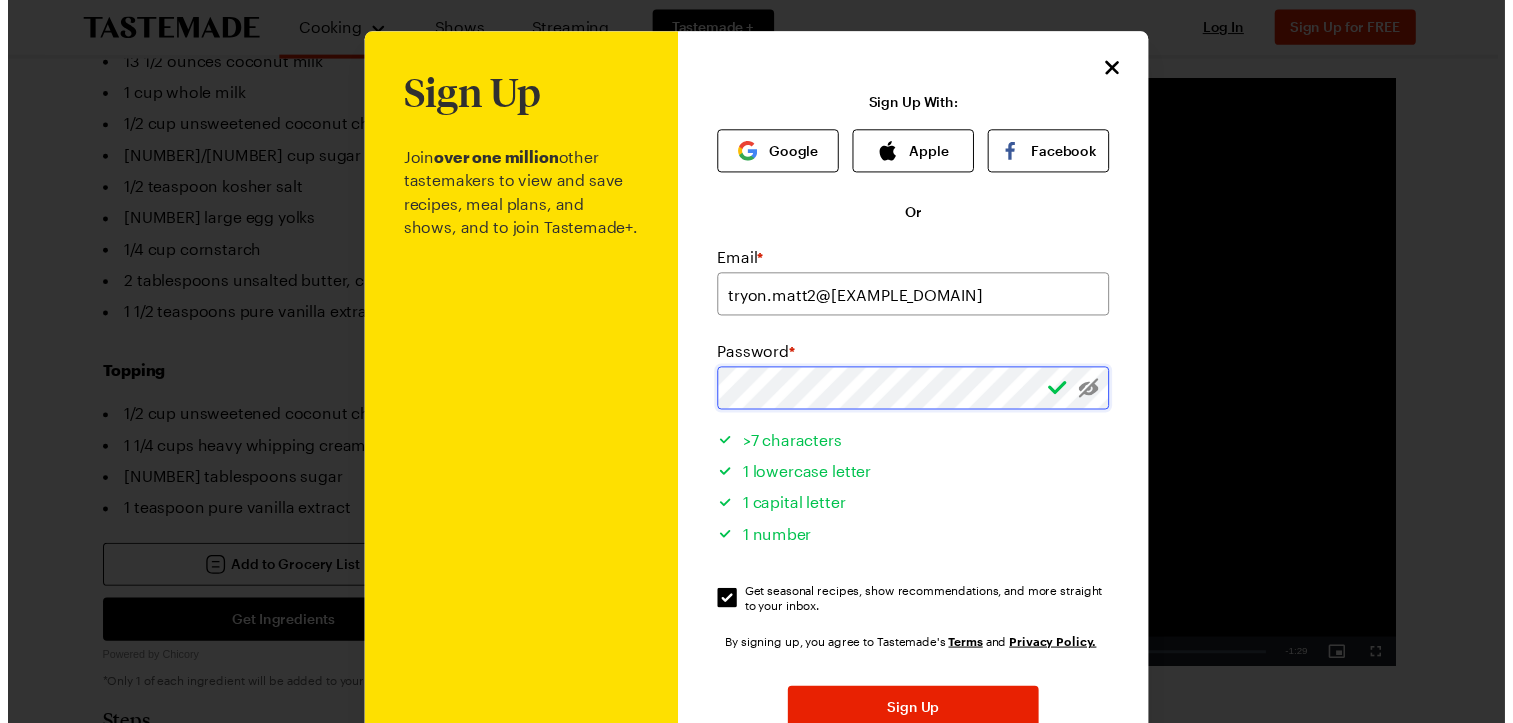 scroll, scrollTop: 197, scrollLeft: 0, axis: vertical 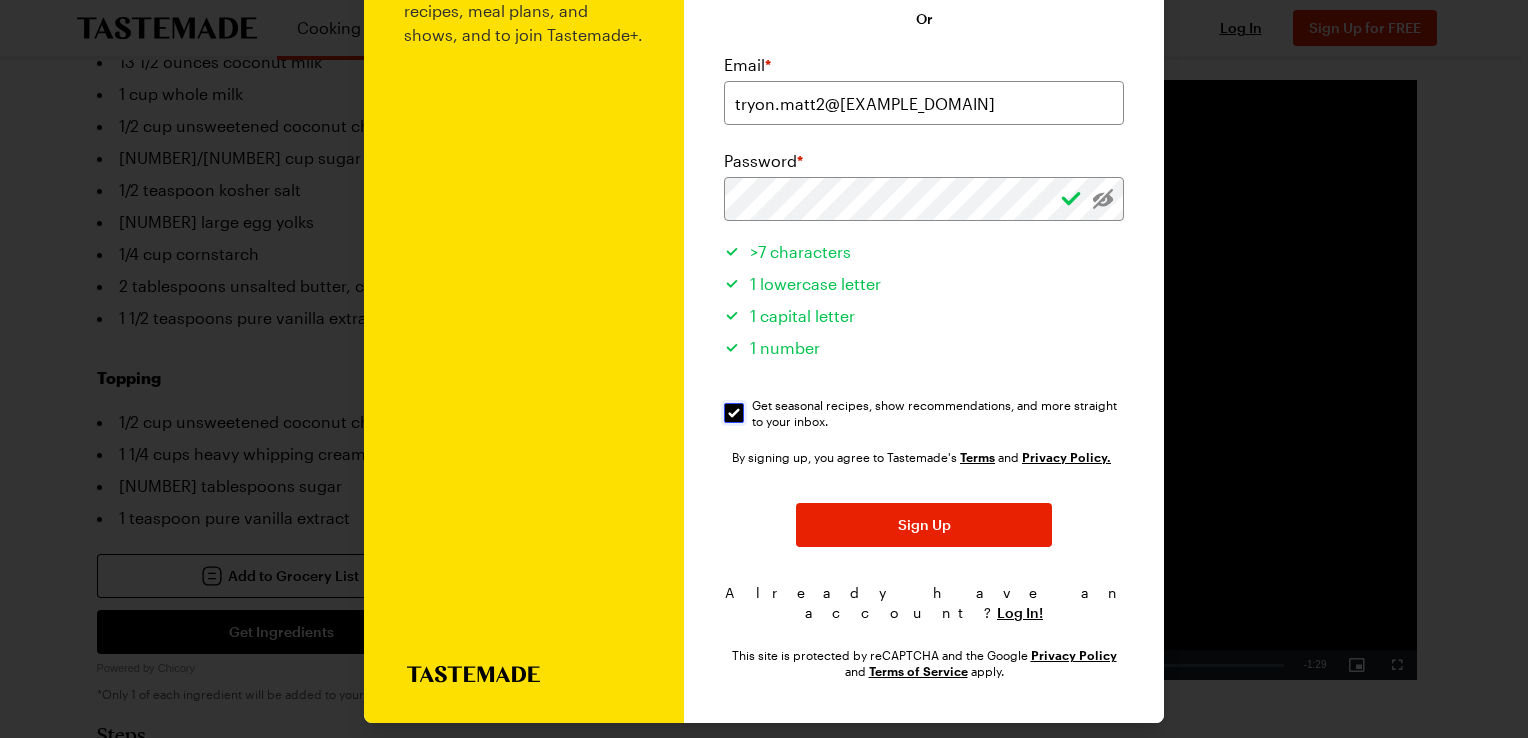 click on "Get seasonal recipes, show recommendations, and more straight to your inbox. Get seasonal recipes, show recommendations, and more straight to your inbox." at bounding box center (734, 413) 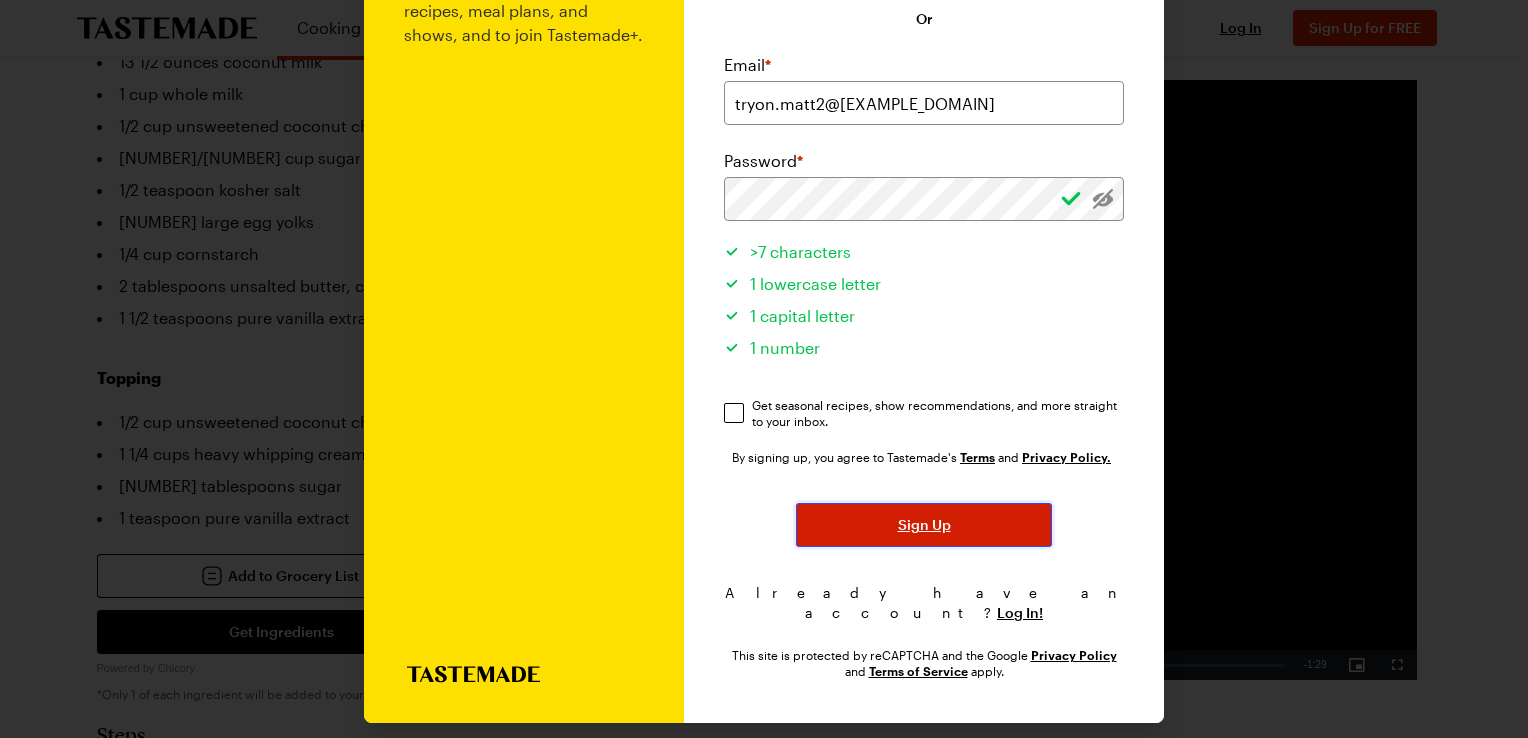 click on "Sign Up" at bounding box center (924, 525) 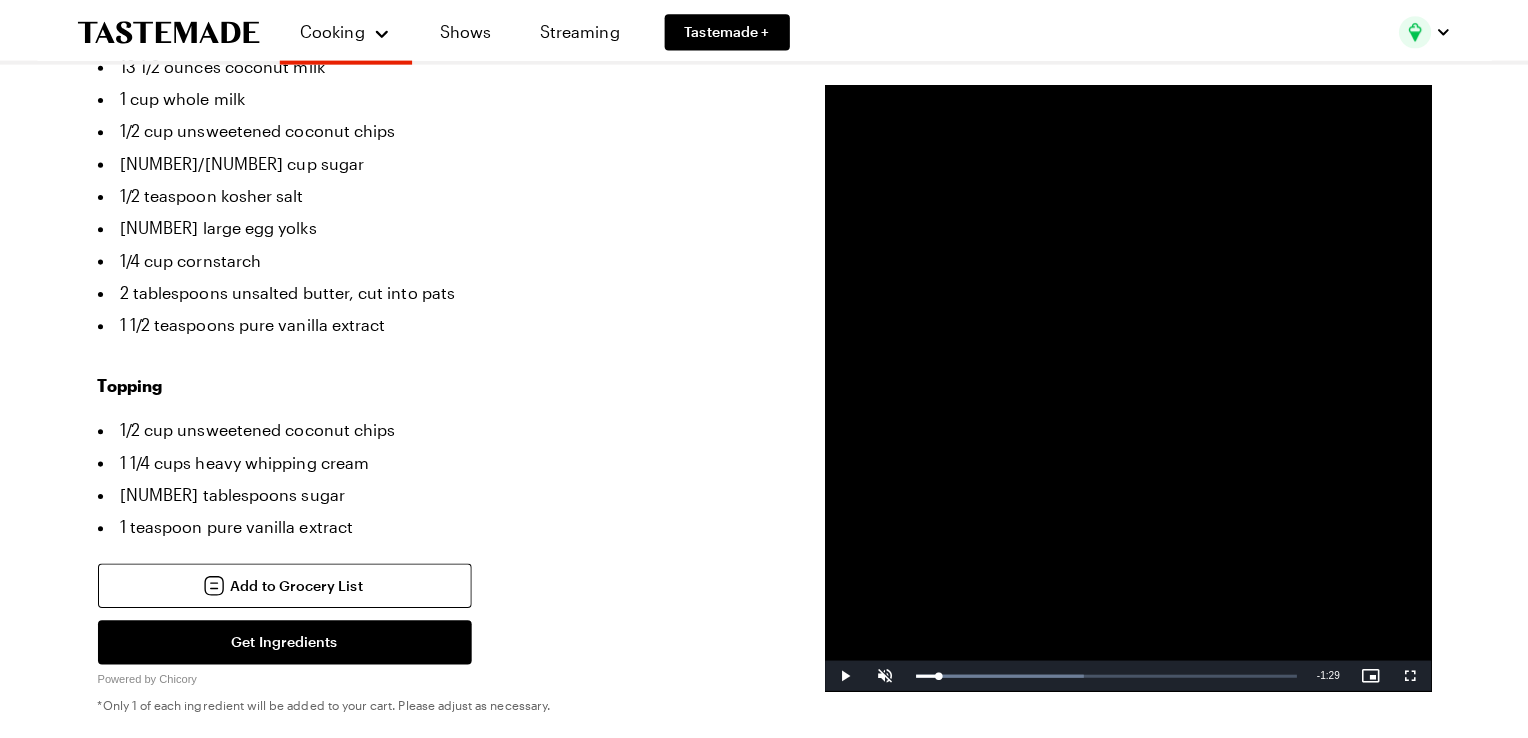 scroll, scrollTop: 0, scrollLeft: 0, axis: both 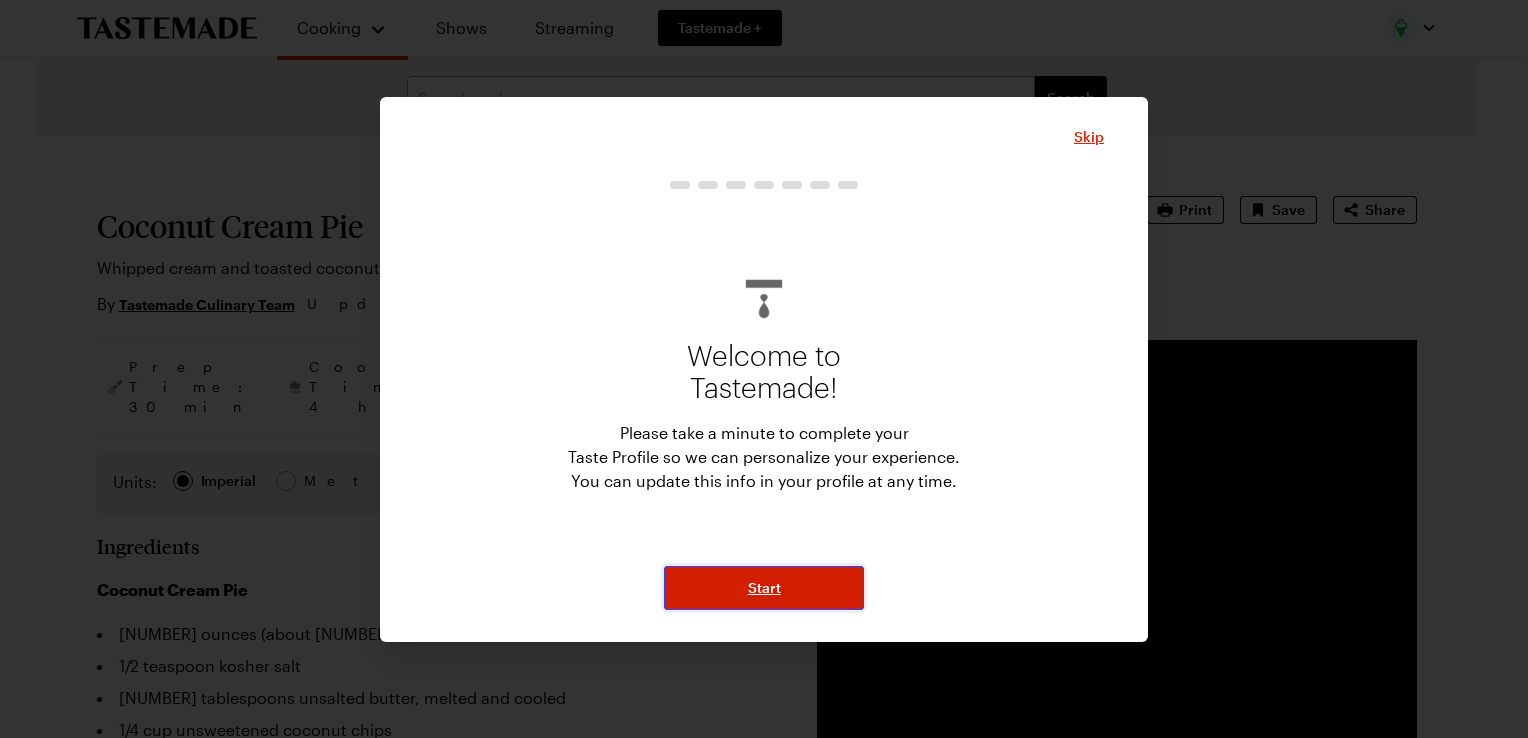 click on "Start" at bounding box center (764, 588) 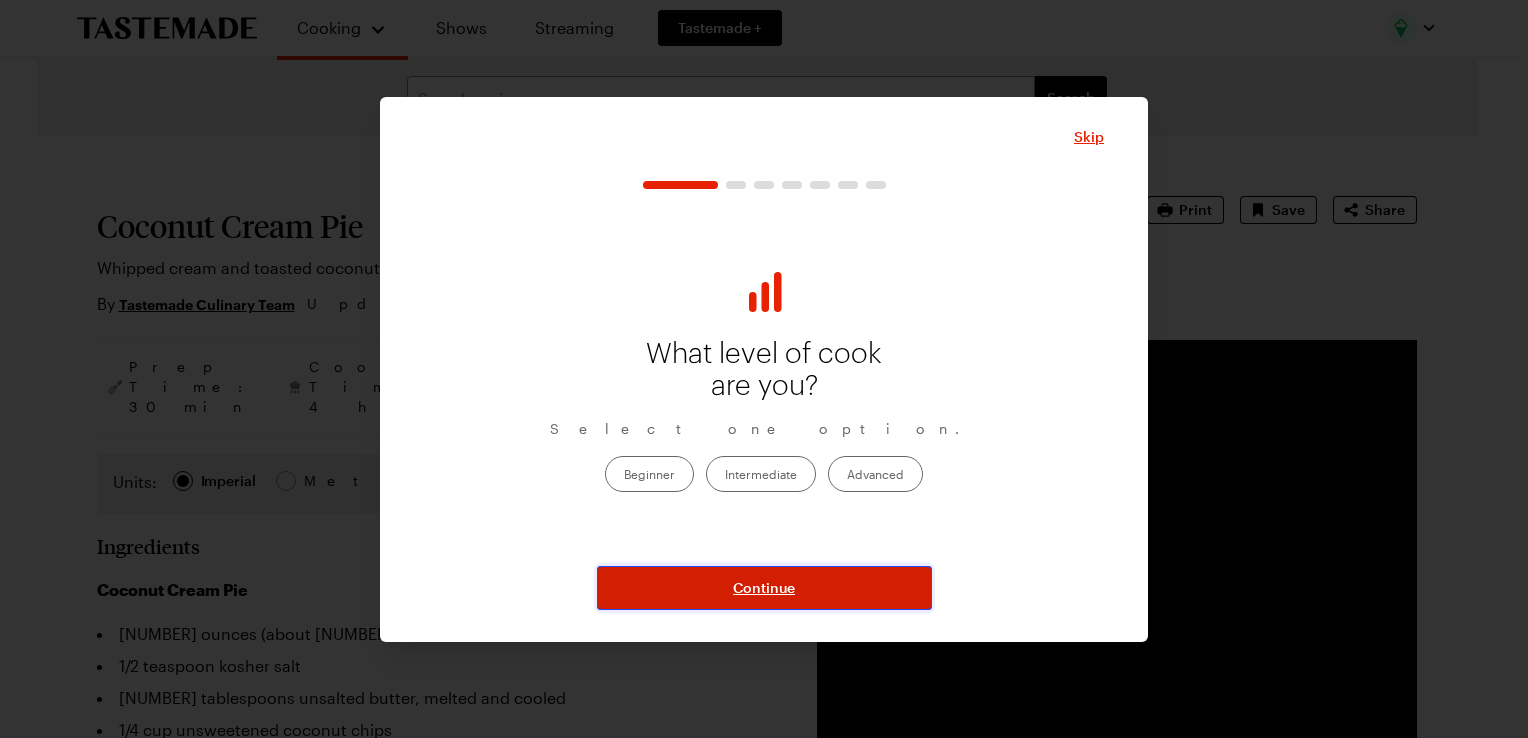 click on "Continue" at bounding box center (764, 588) 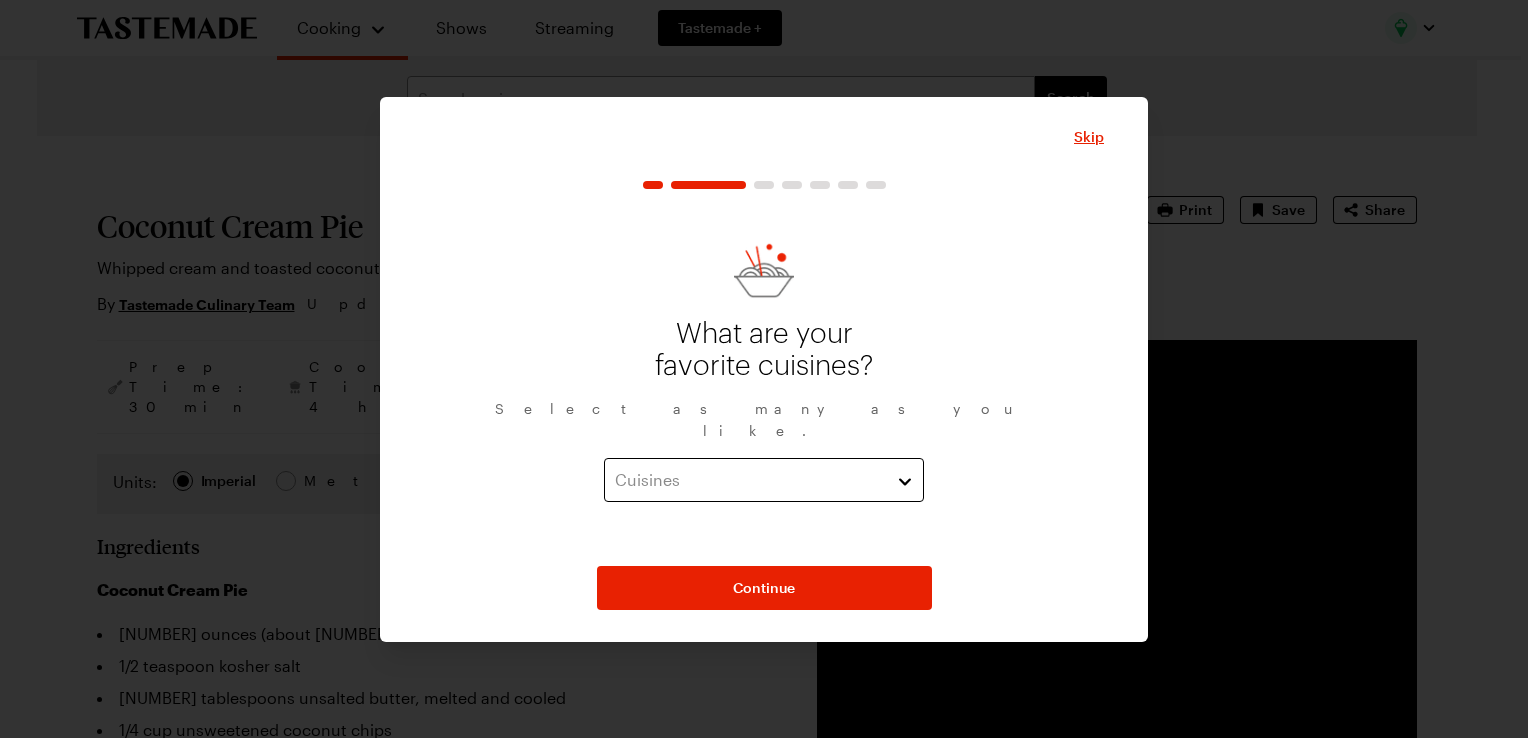 click on "Cuisines" at bounding box center (749, 480) 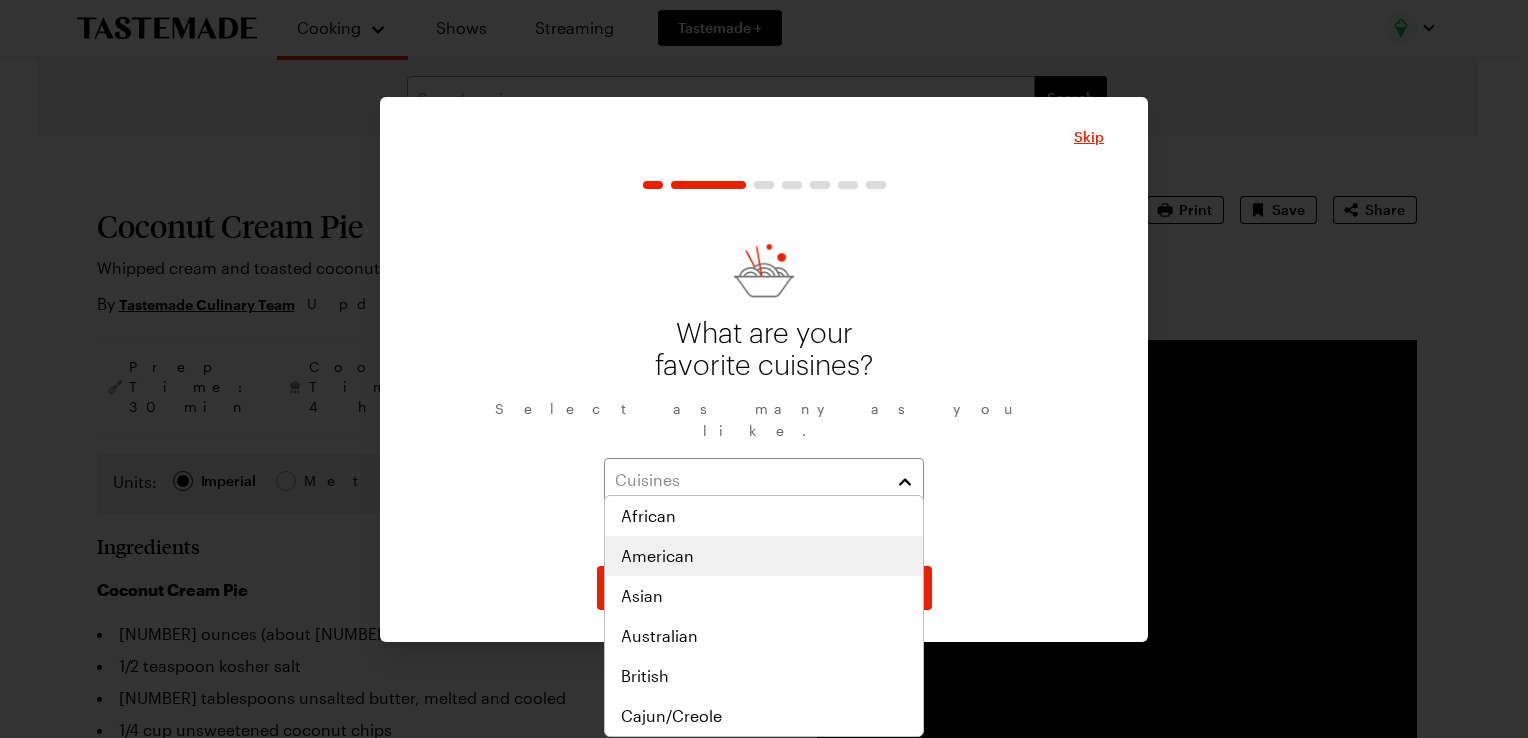 click on "American" at bounding box center [764, 556] 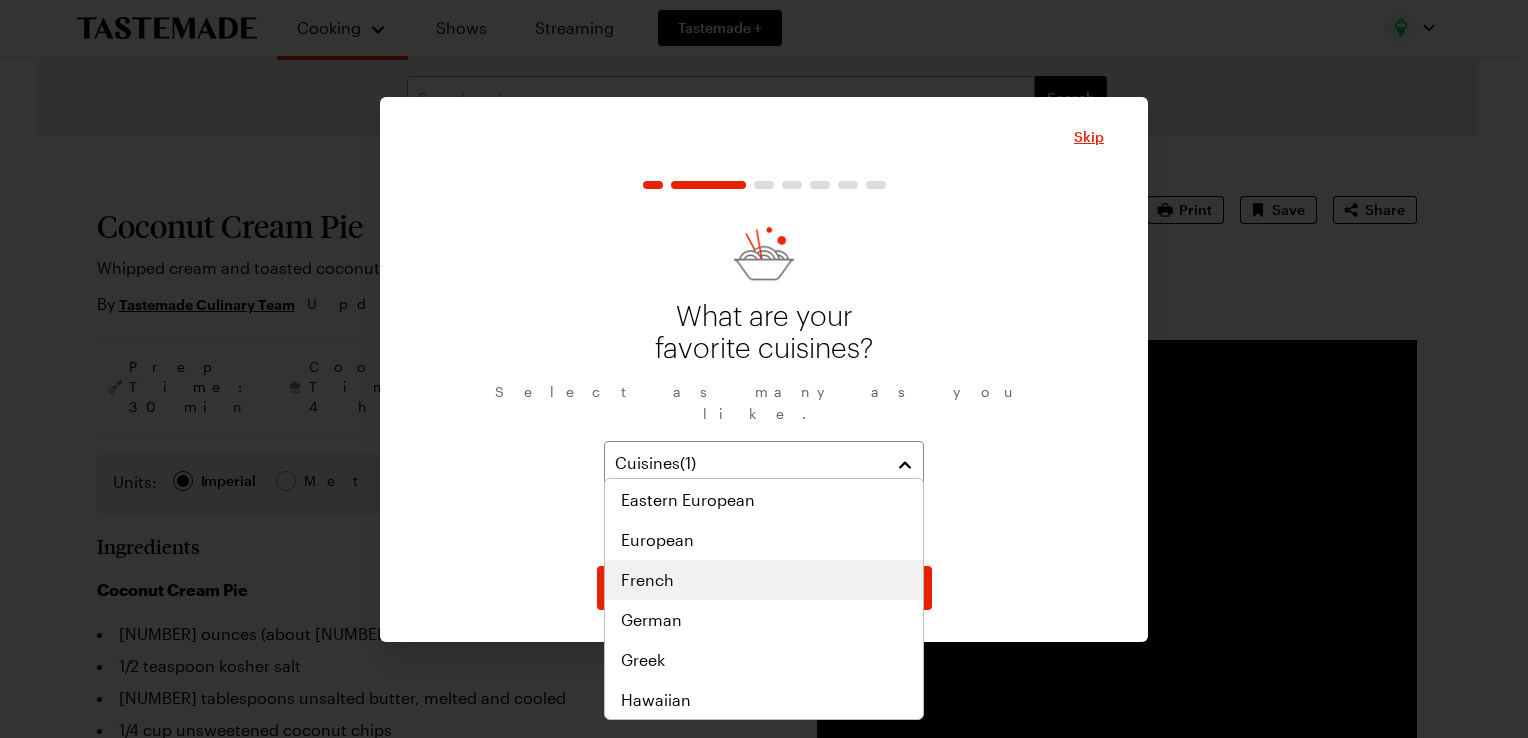 scroll, scrollTop: 500, scrollLeft: 0, axis: vertical 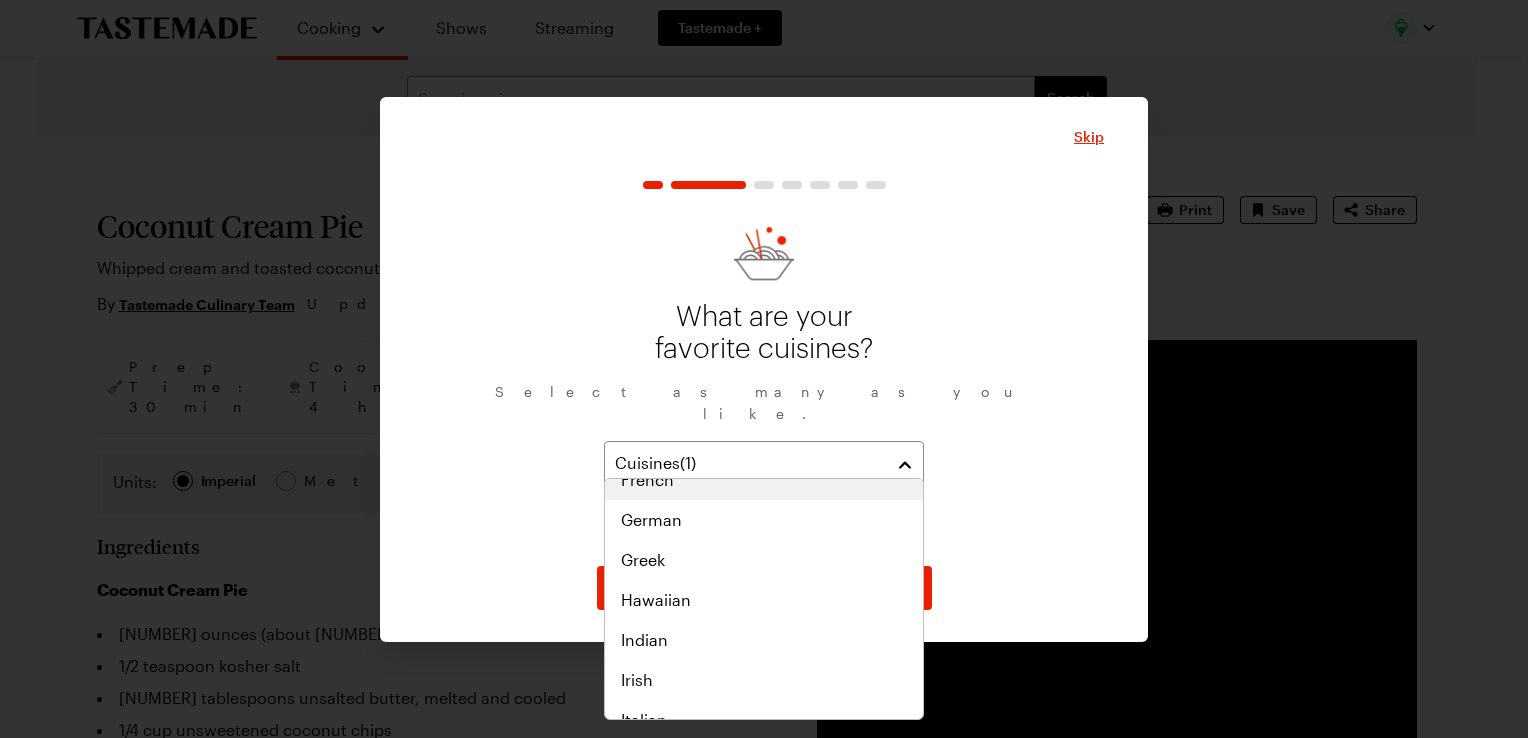 click on "French" at bounding box center [764, 480] 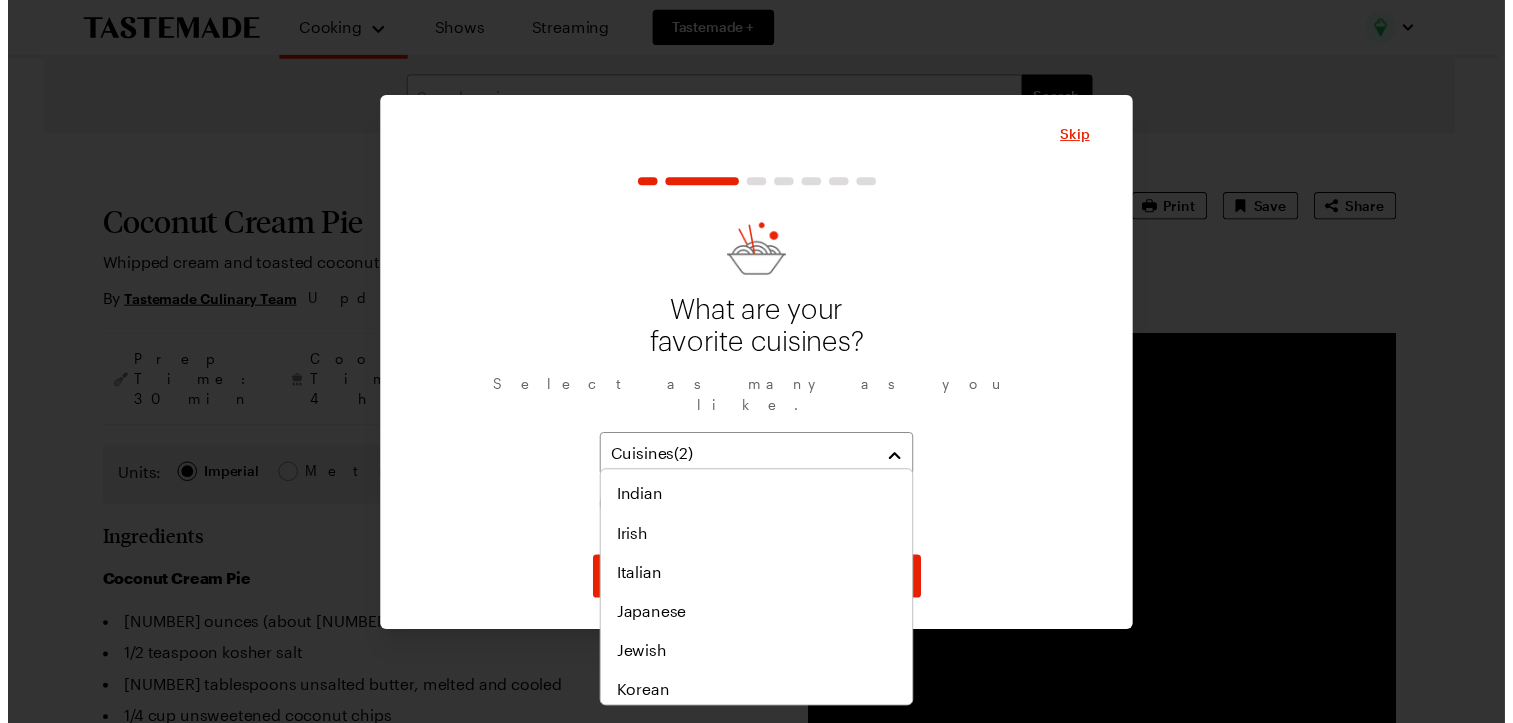 scroll, scrollTop: 680, scrollLeft: 0, axis: vertical 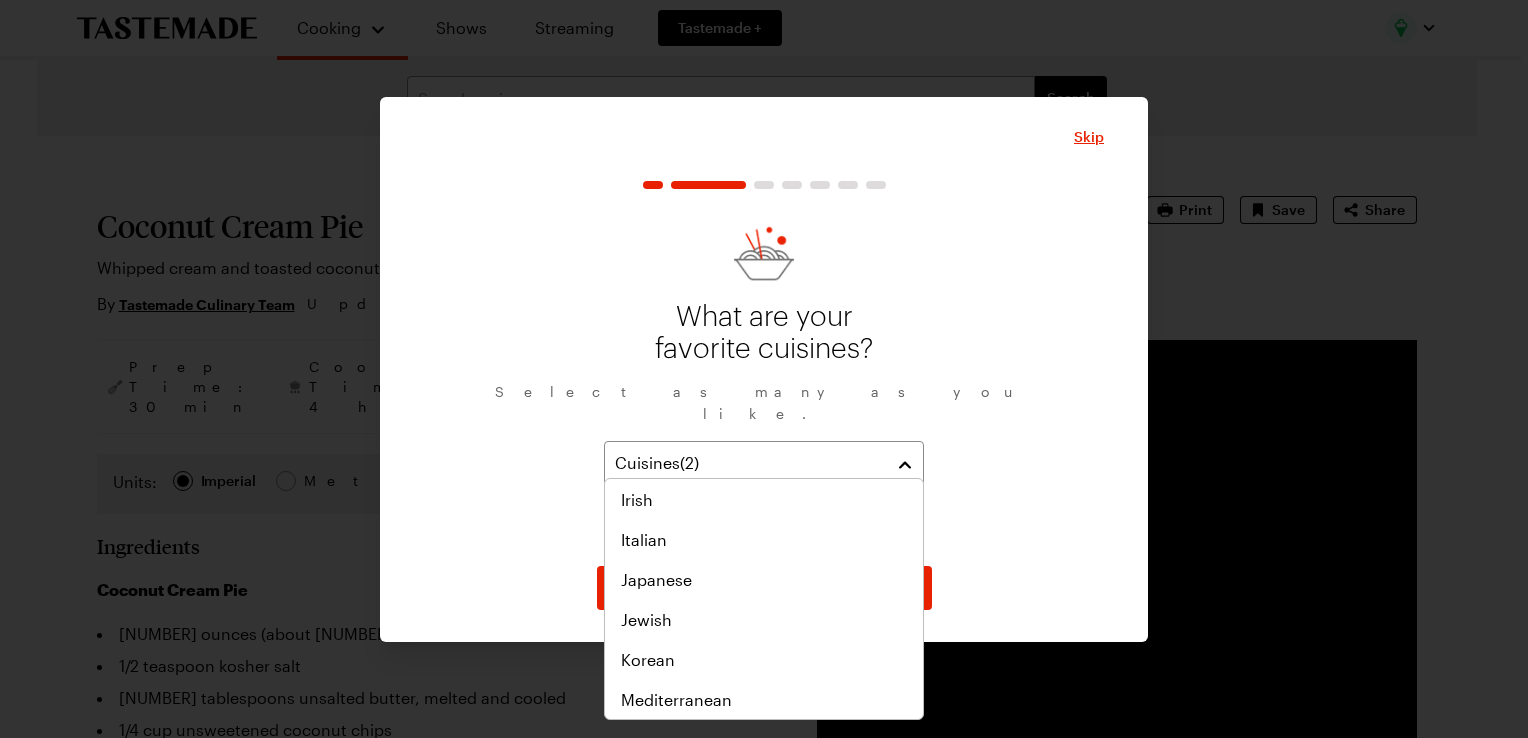 click on "What are your favorite cuisines? Select as many as you like. Cuisines  ( 2 ) American French" at bounding box center [764, 377] 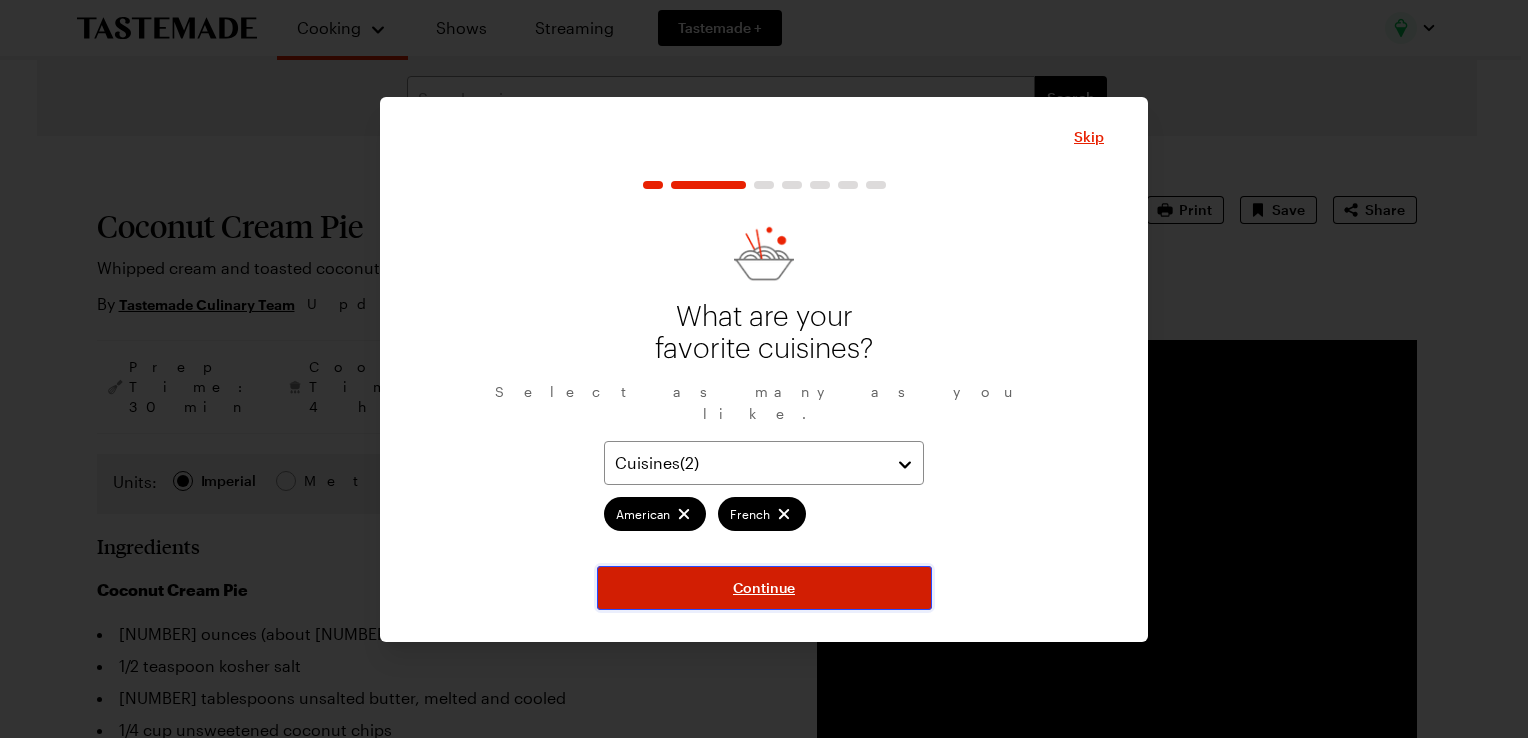 click on "Continue" at bounding box center (764, 588) 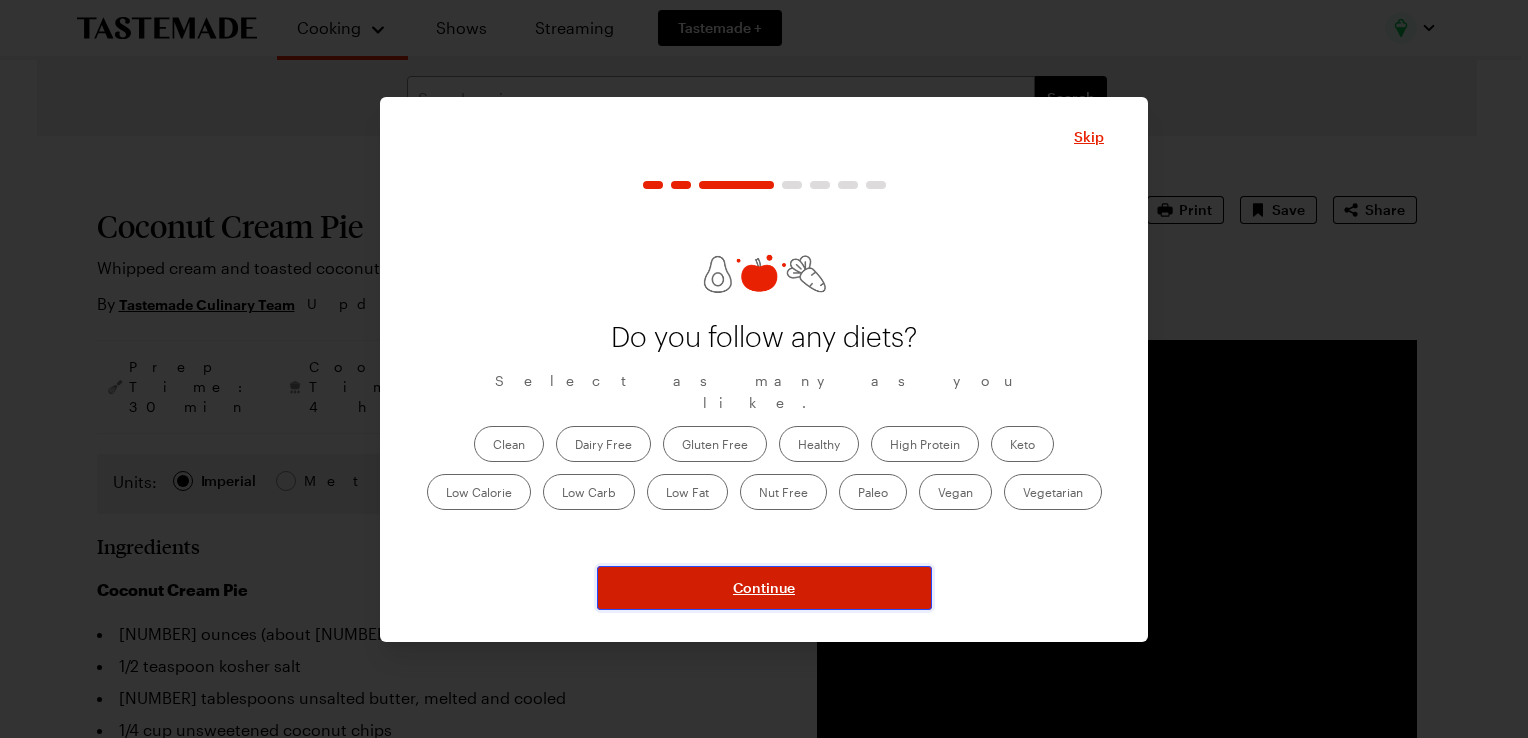 click on "Continue" at bounding box center [764, 588] 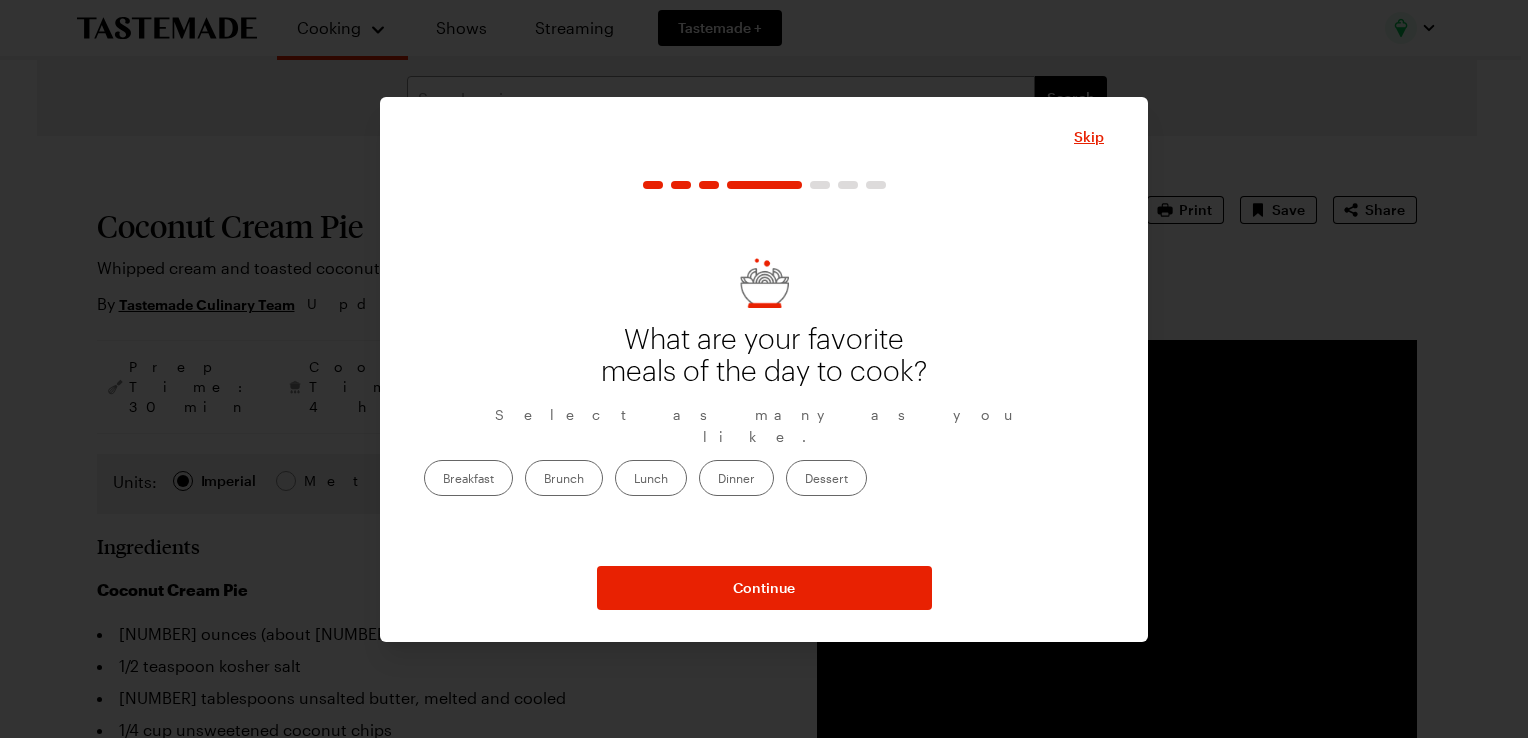 click on "Dinner" at bounding box center (736, 478) 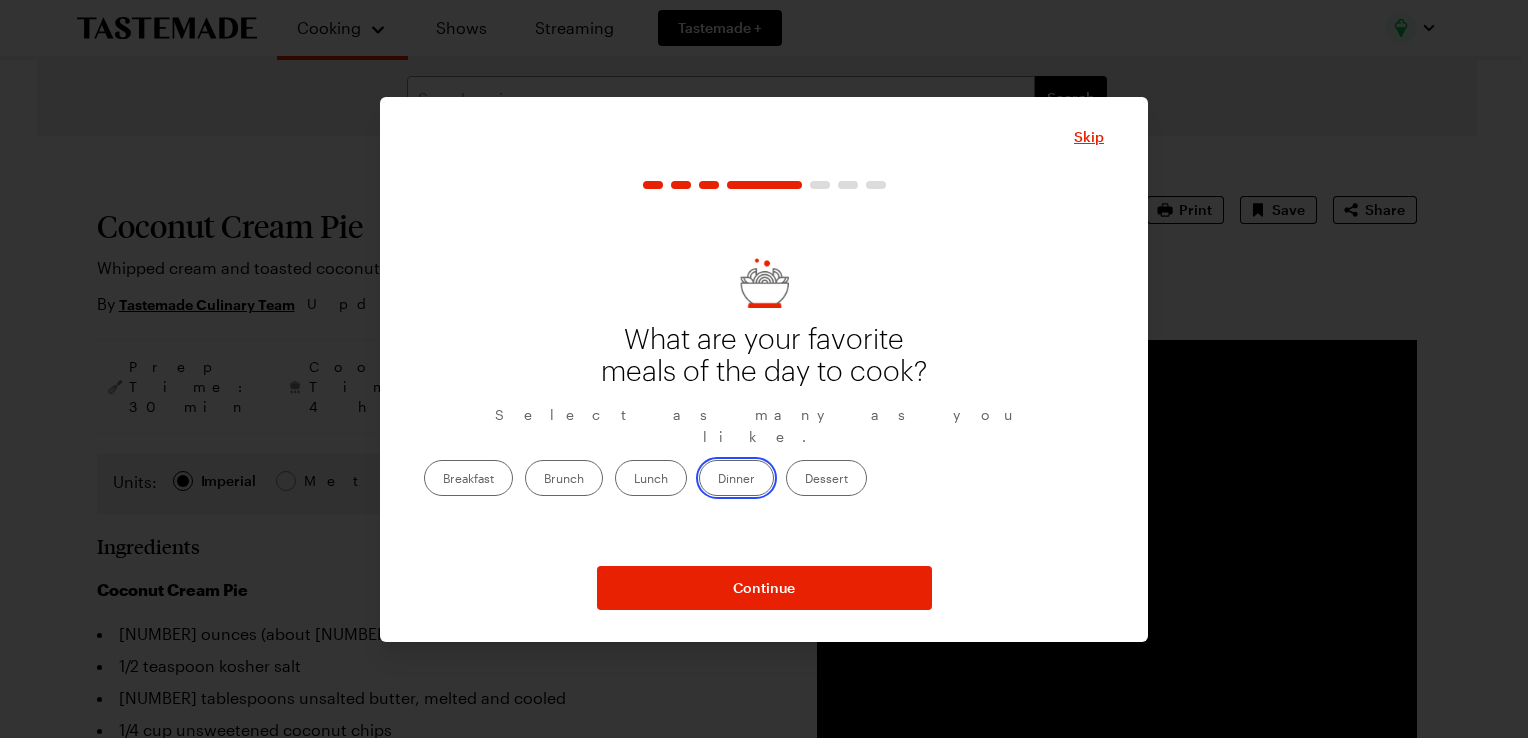 click on "Dinner" at bounding box center (718, 480) 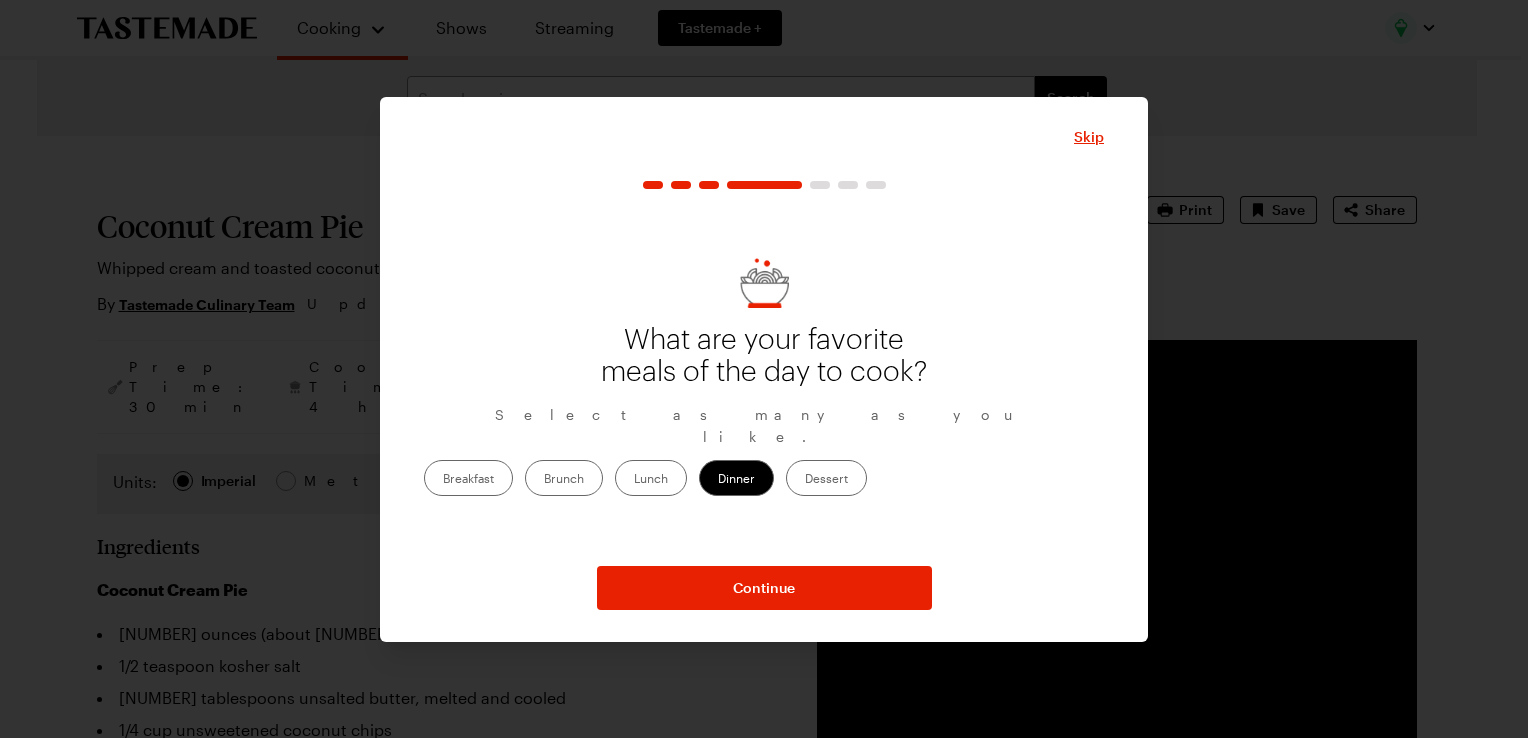 click on "Dessert" at bounding box center (826, 478) 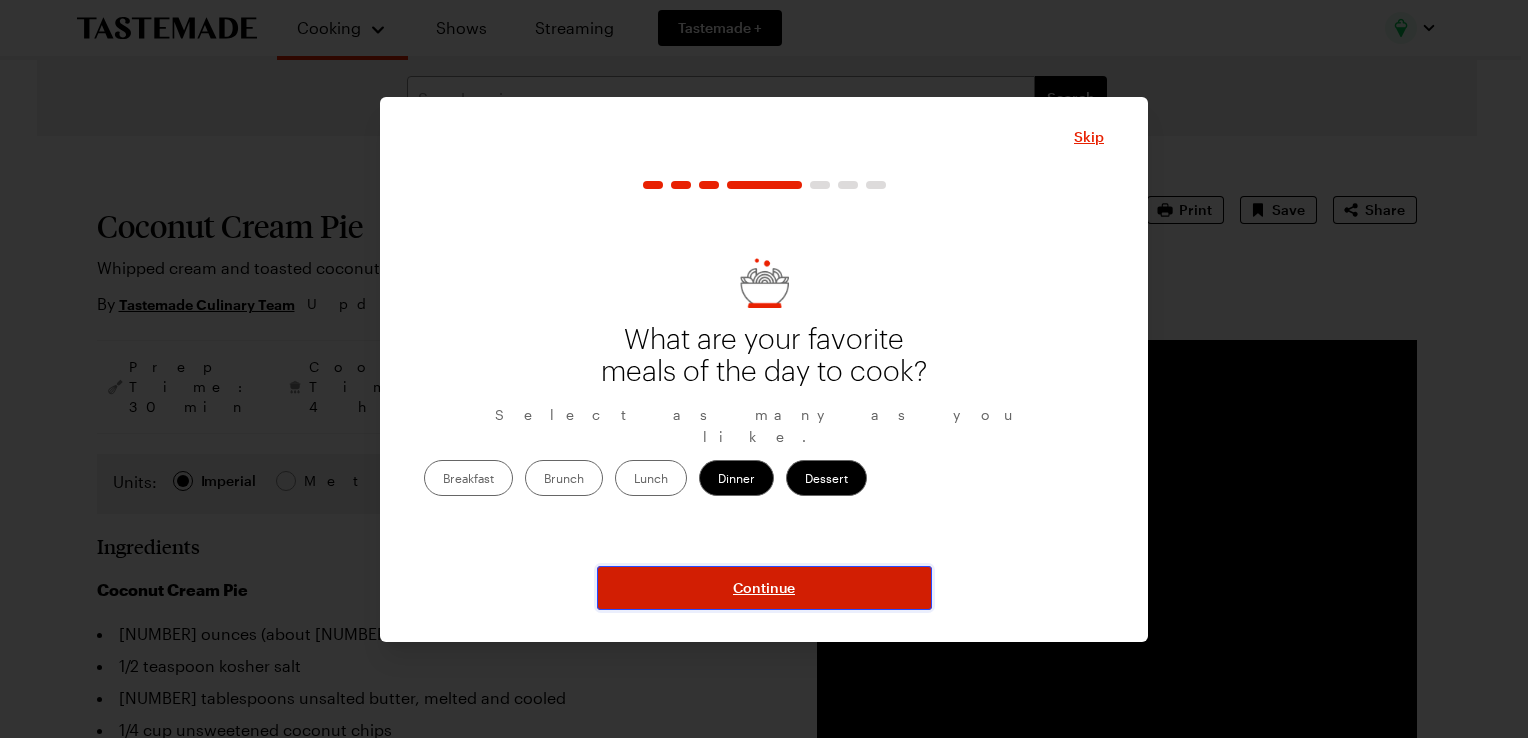 click on "Continue" at bounding box center (764, 588) 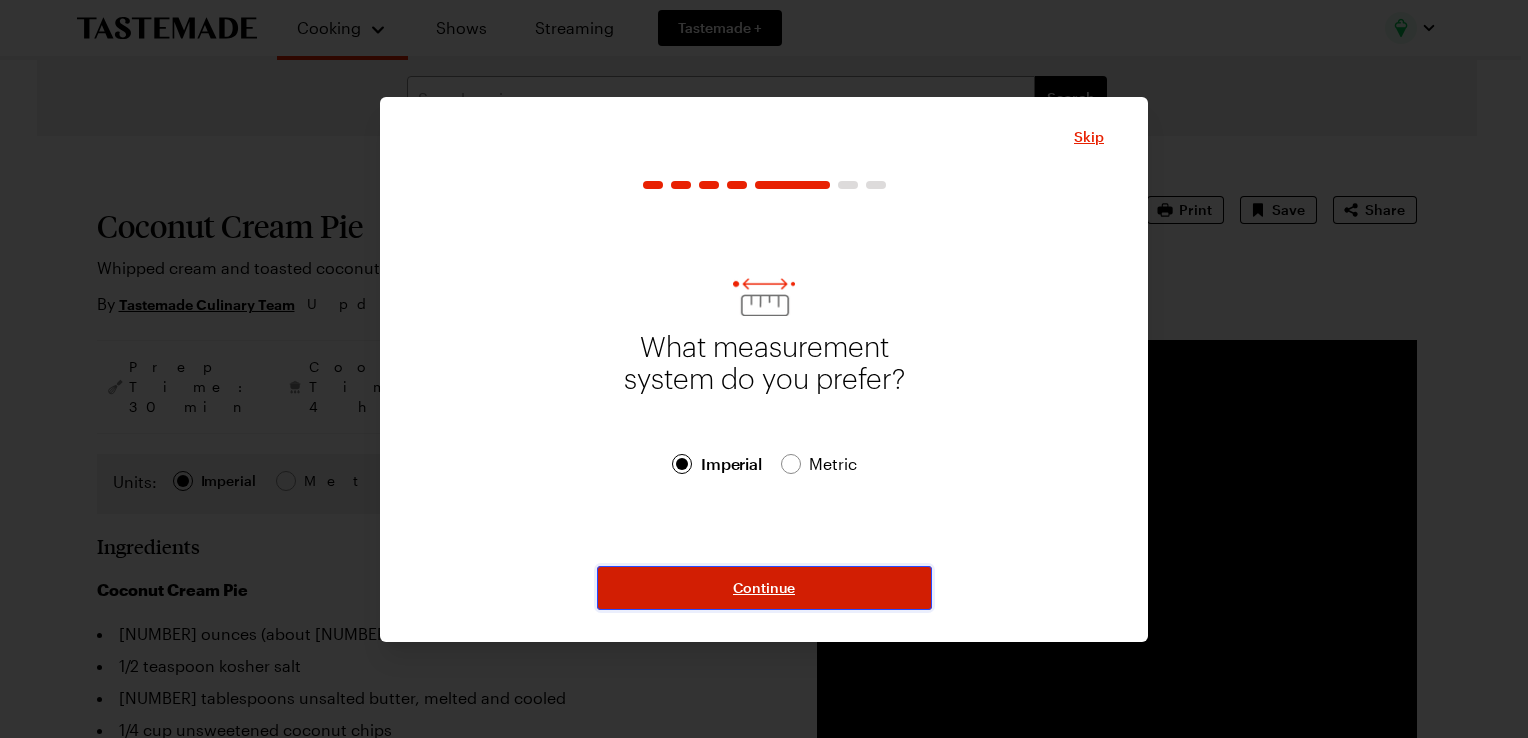 click on "Continue" at bounding box center (764, 588) 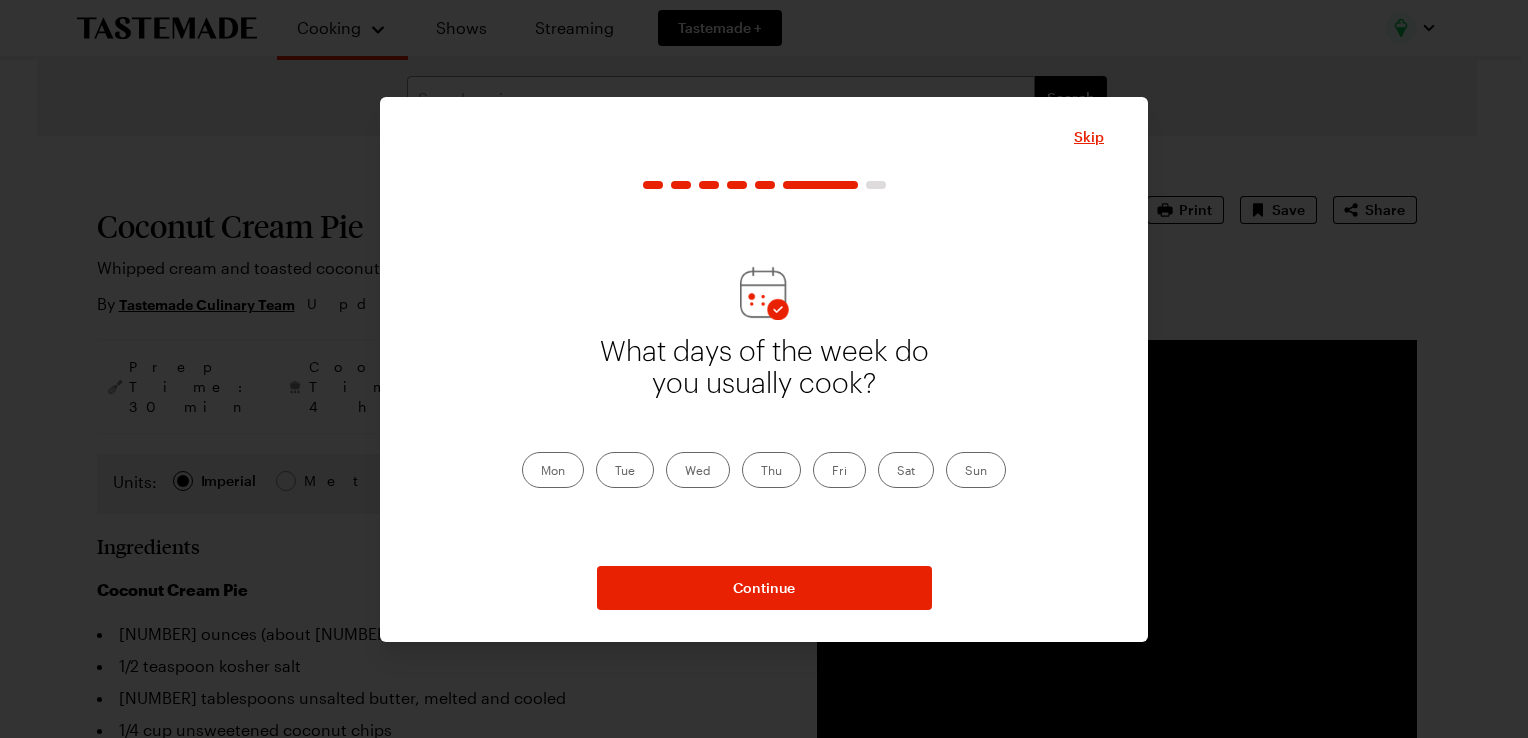 drag, startPoint x: 535, startPoint y: 474, endPoint x: 564, endPoint y: 466, distance: 30.083218 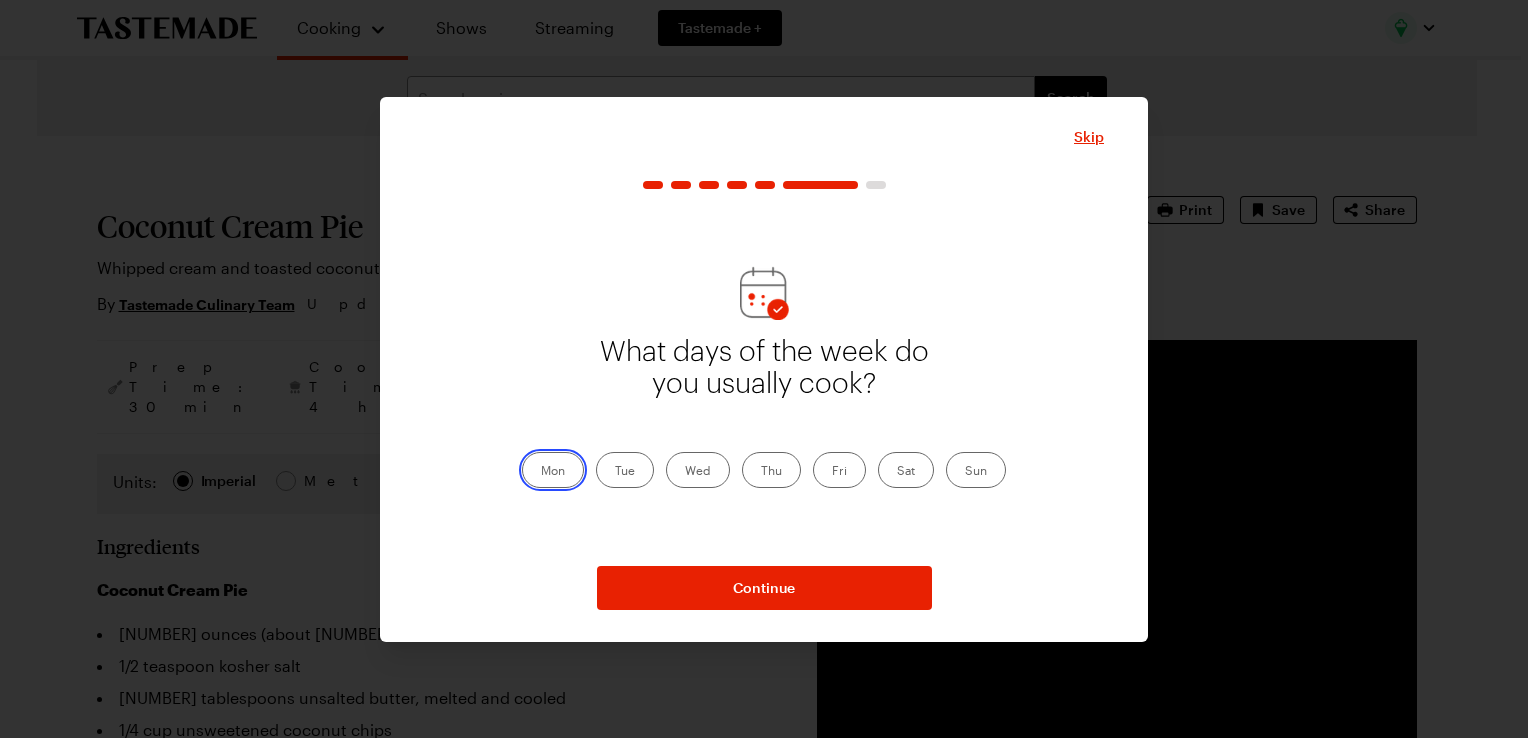 click on "Mon" at bounding box center (541, 472) 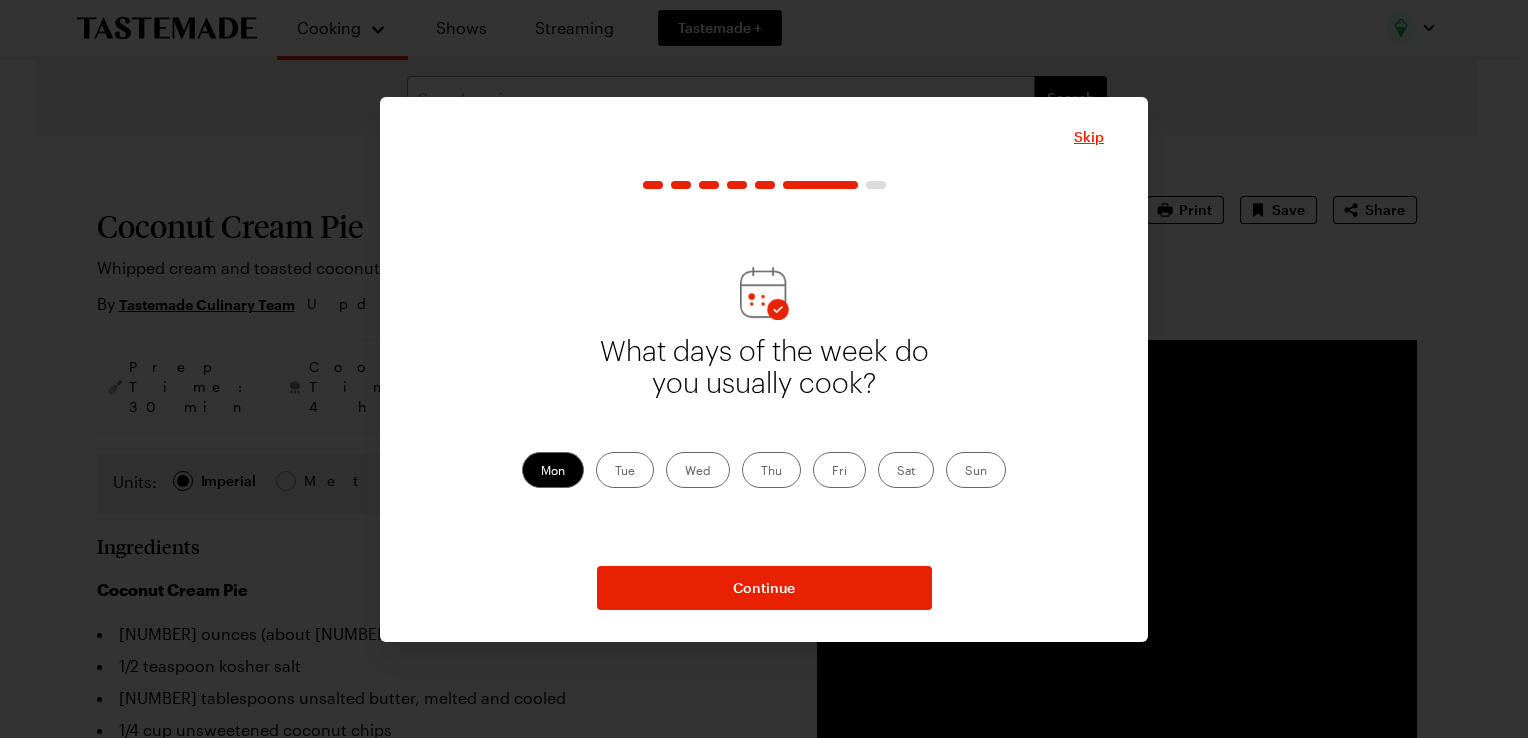 click on "Tue" at bounding box center (625, 470) 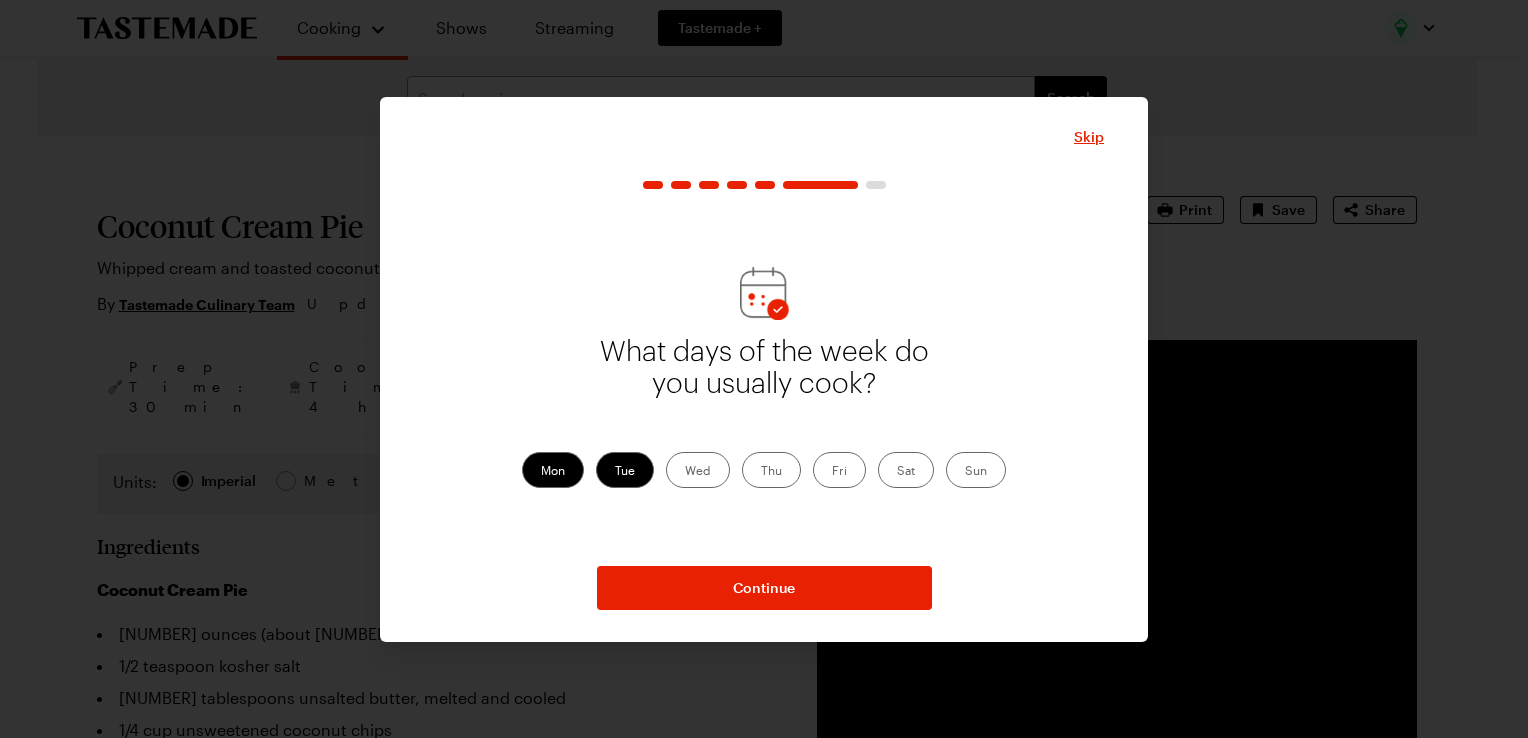click on "Wed" at bounding box center (698, 470) 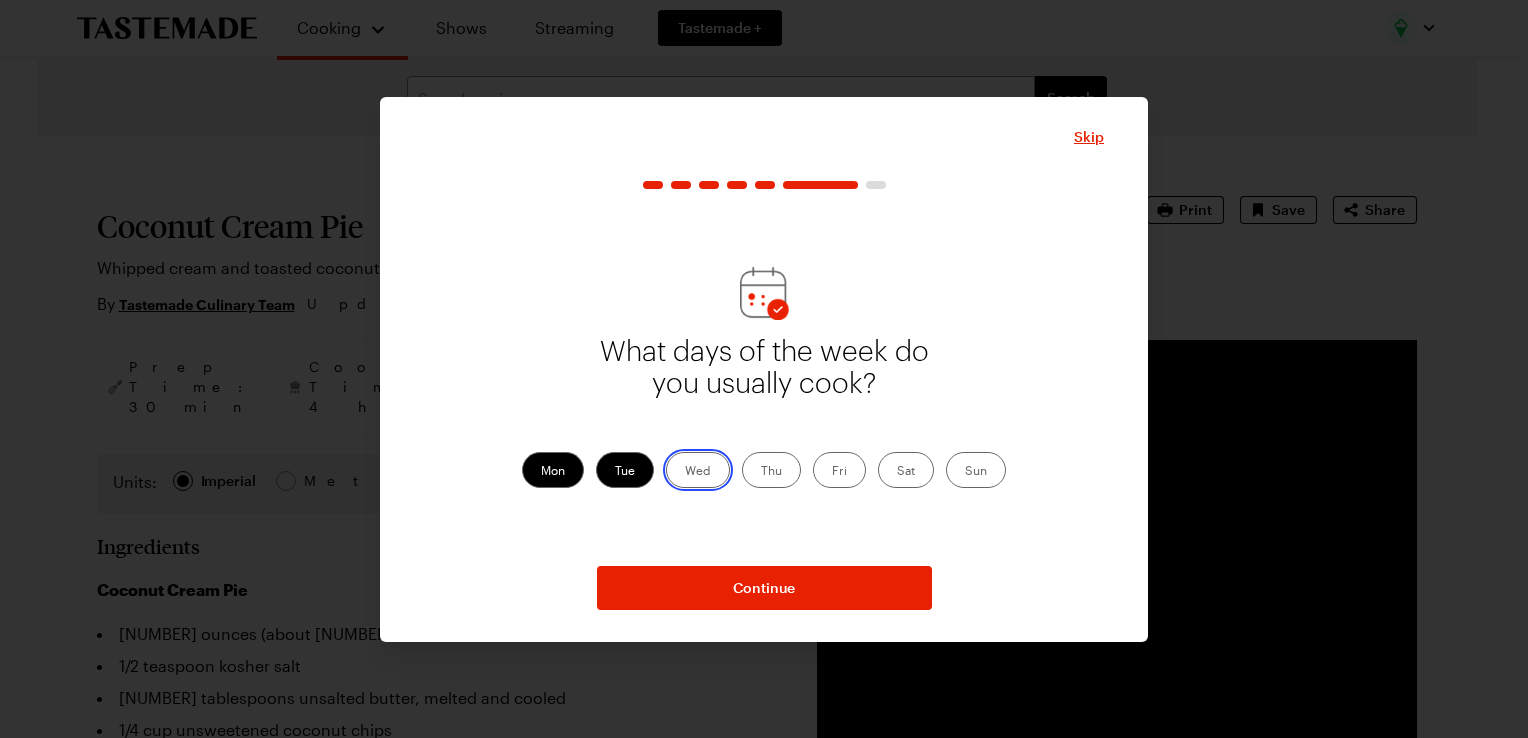 click on "Wed" at bounding box center (685, 472) 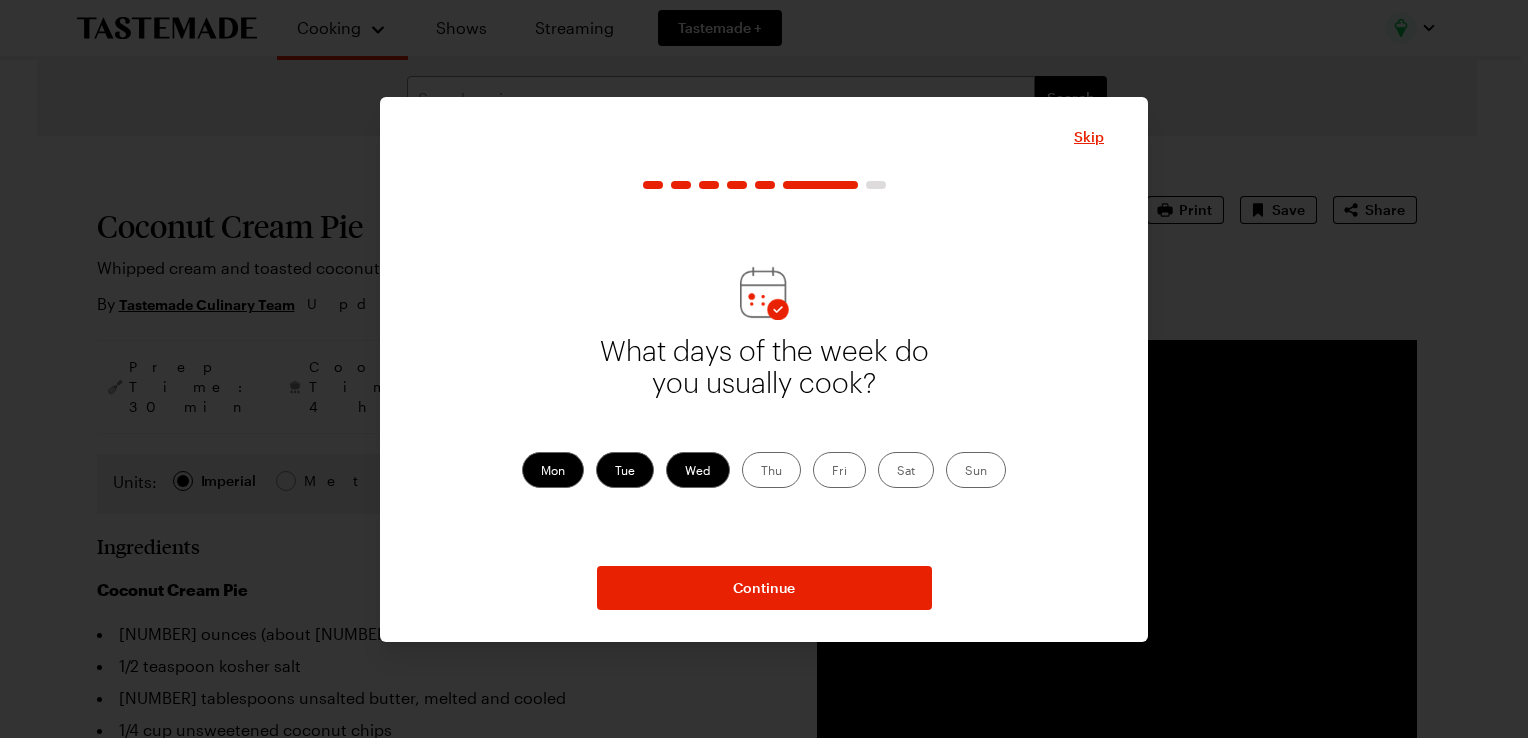 click on "Thu" at bounding box center [771, 470] 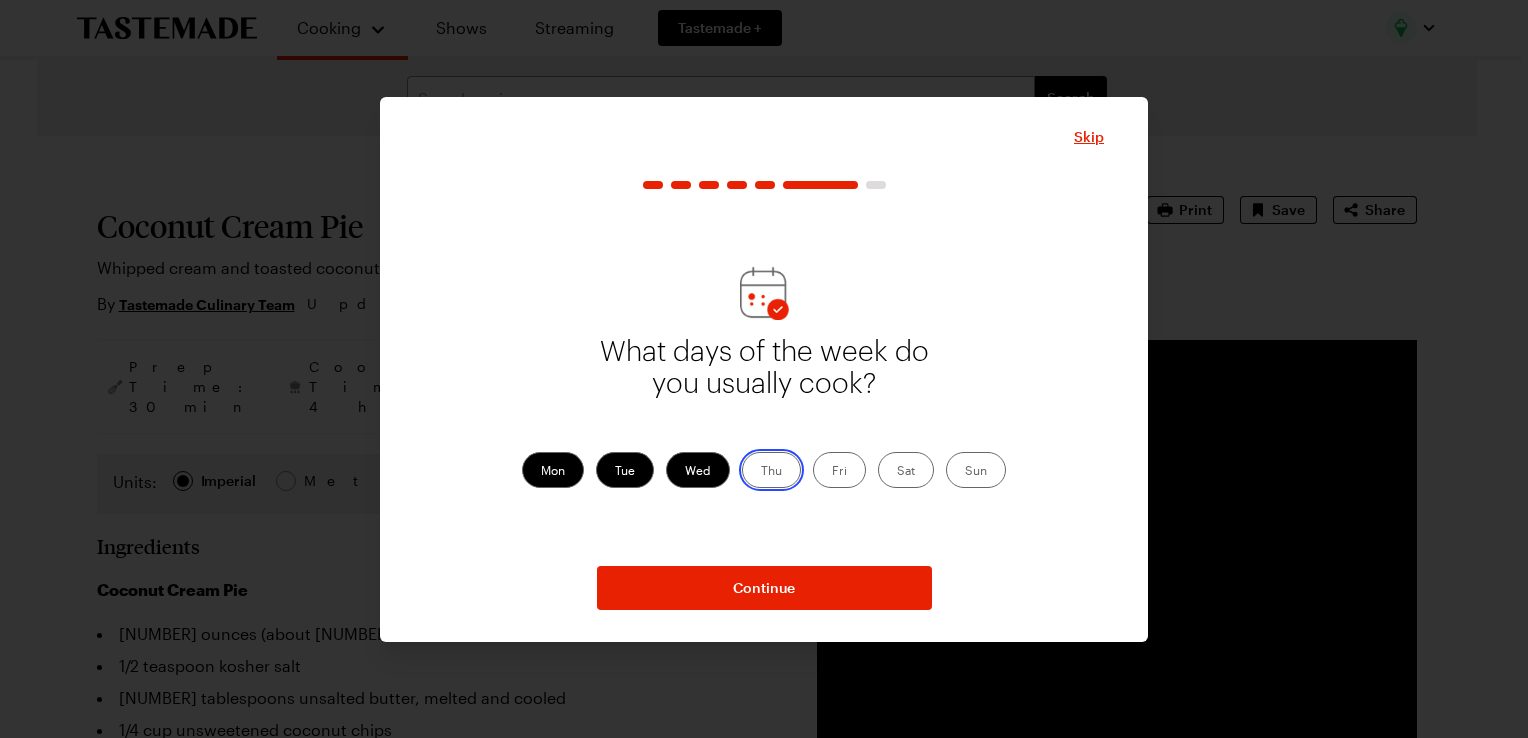 click on "Thu" at bounding box center [761, 472] 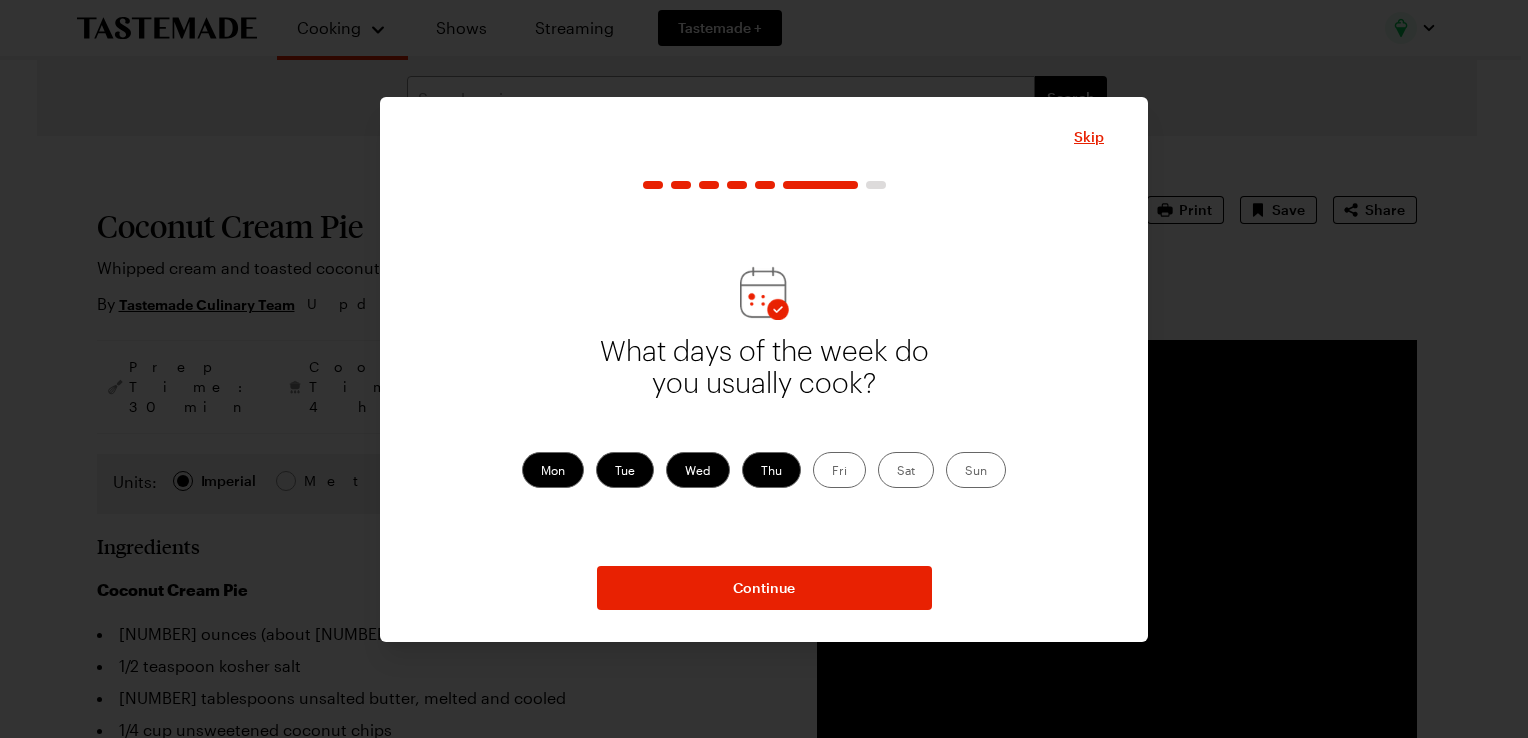 click on "Sun" at bounding box center (976, 470) 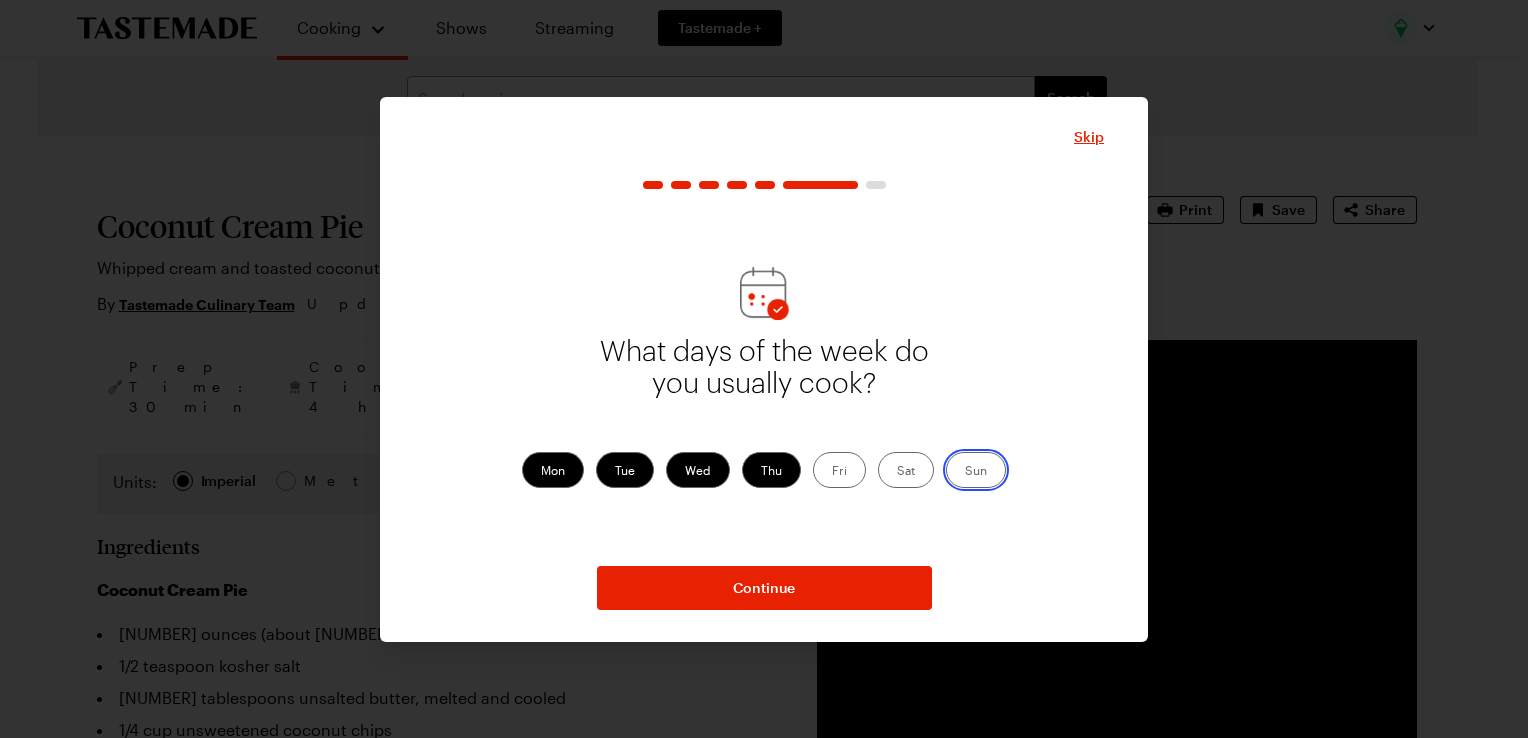 click on "Sun" at bounding box center [965, 472] 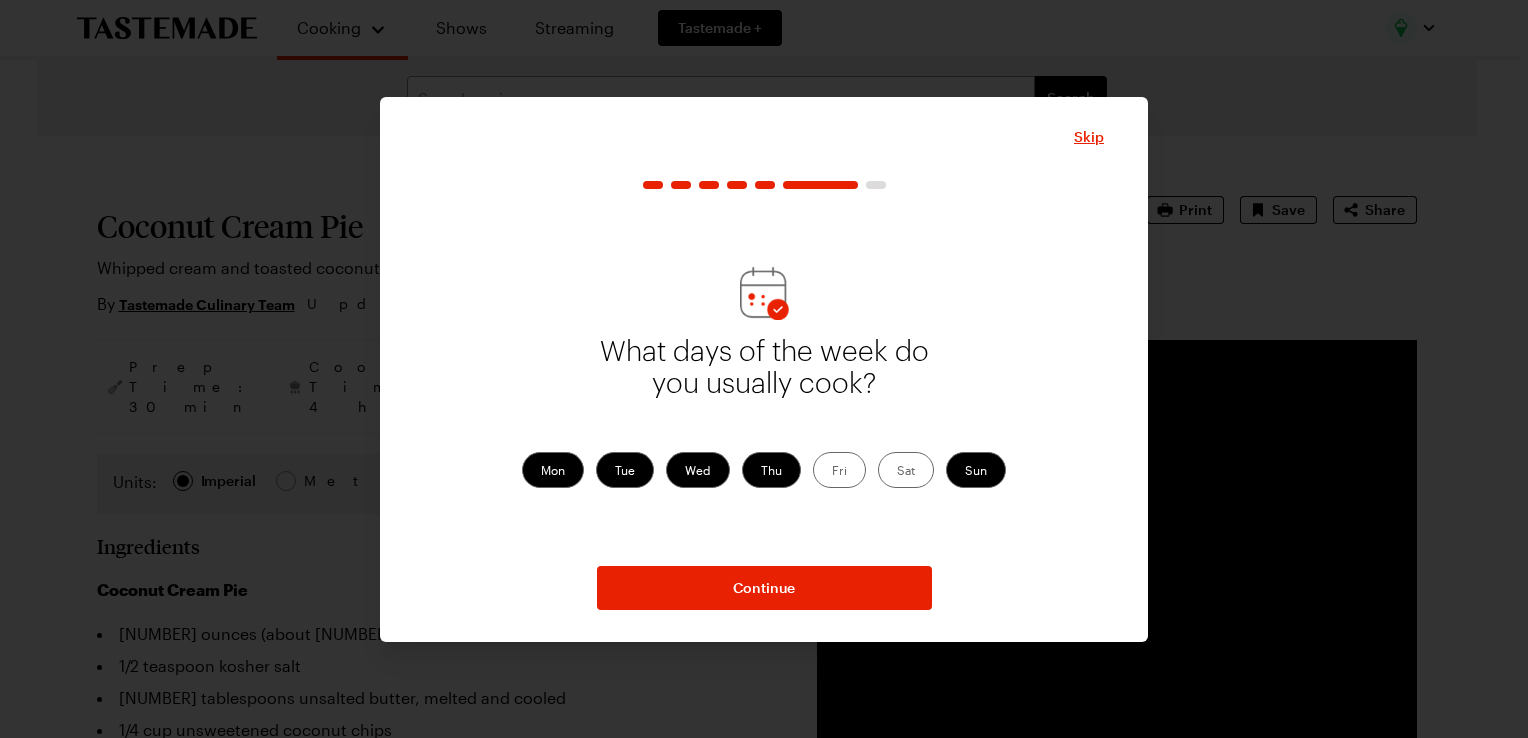 click on "Sat" at bounding box center (906, 470) 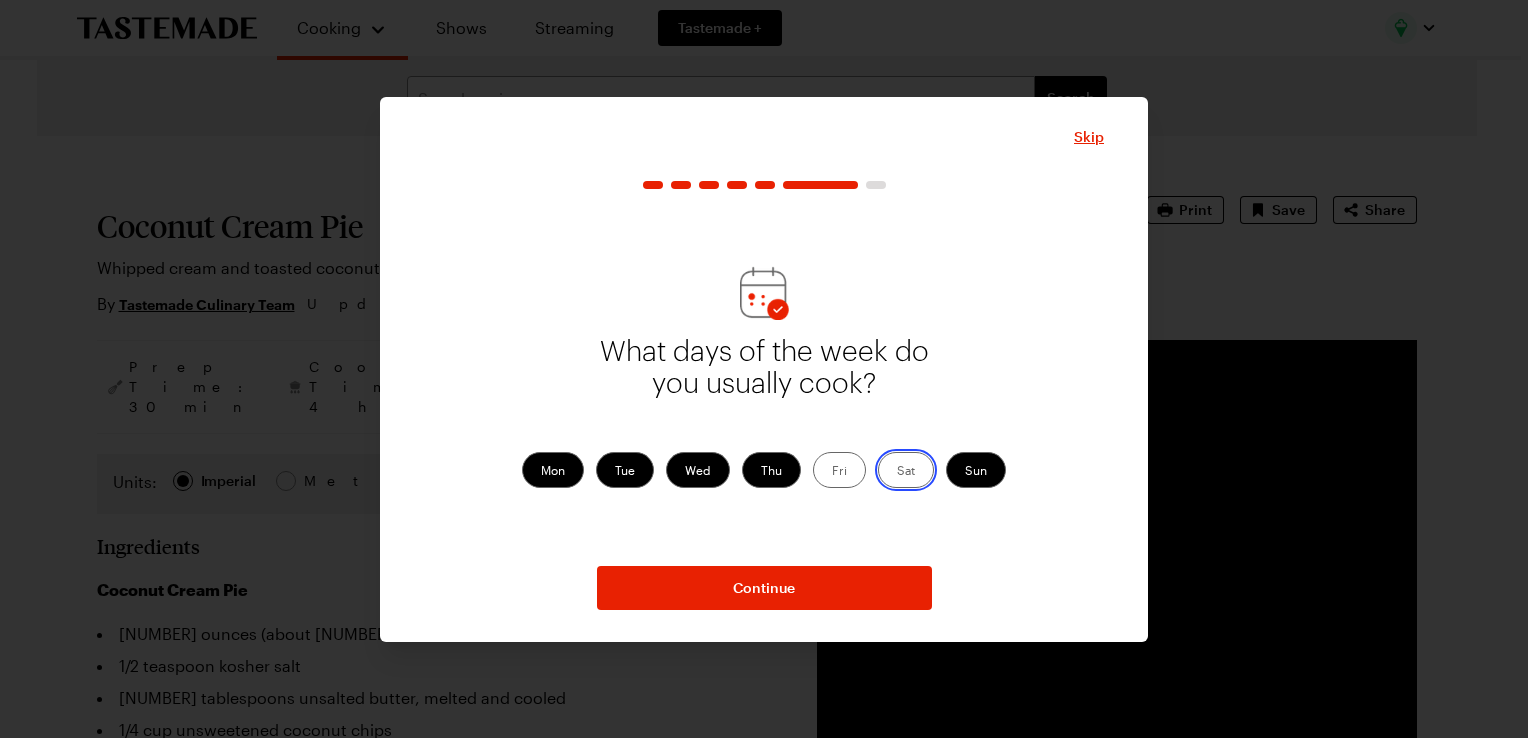 click on "Sat" at bounding box center (897, 472) 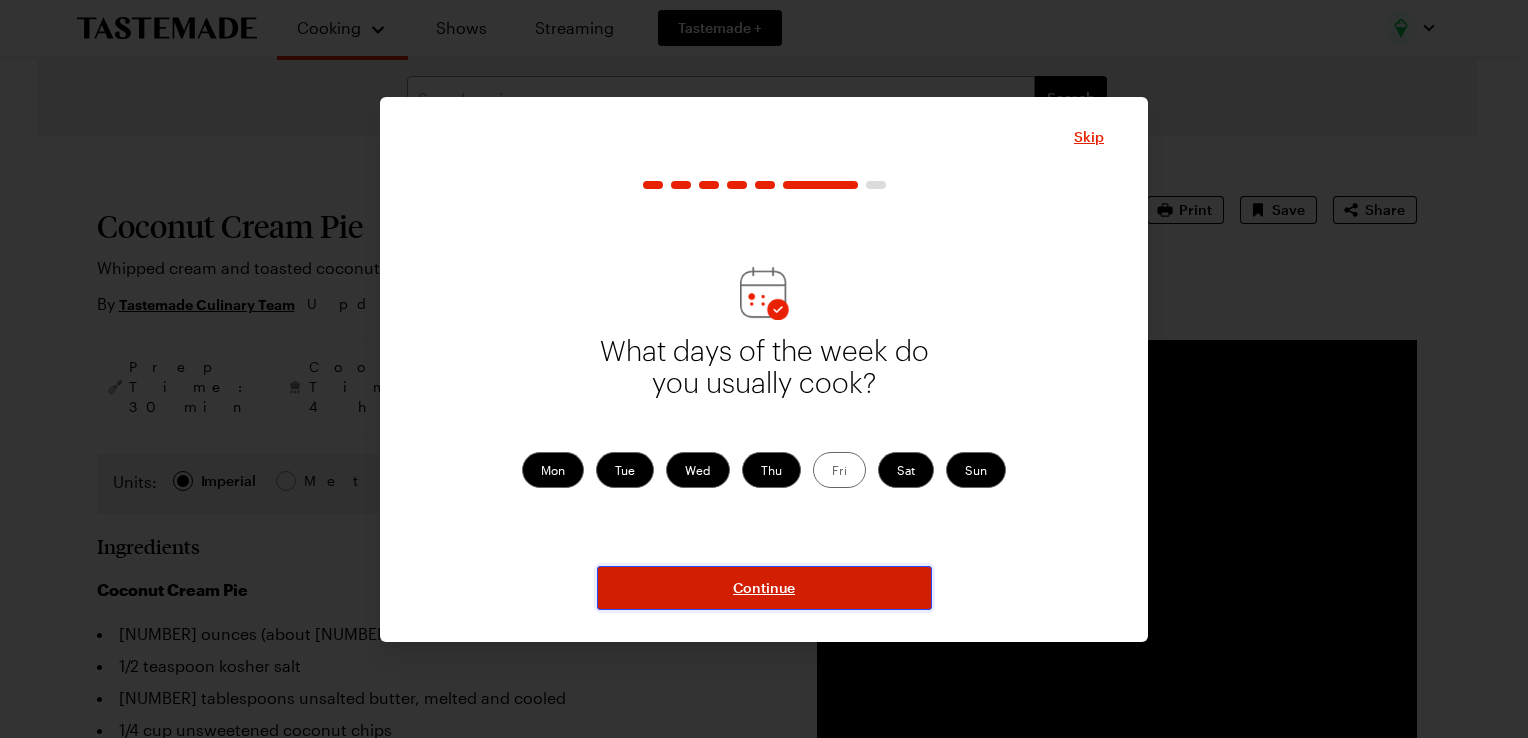 click on "Continue" at bounding box center (764, 588) 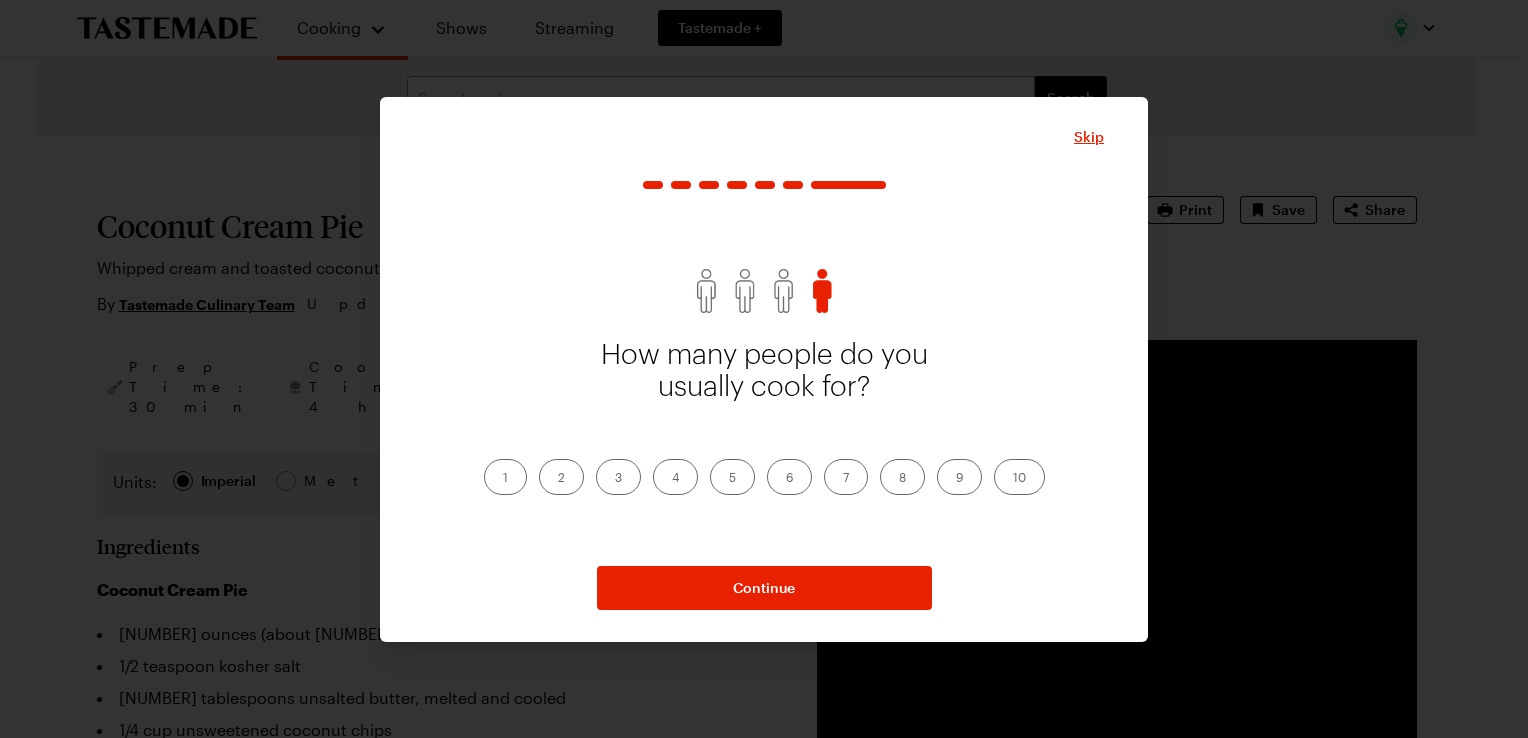 click on "2" at bounding box center [561, 477] 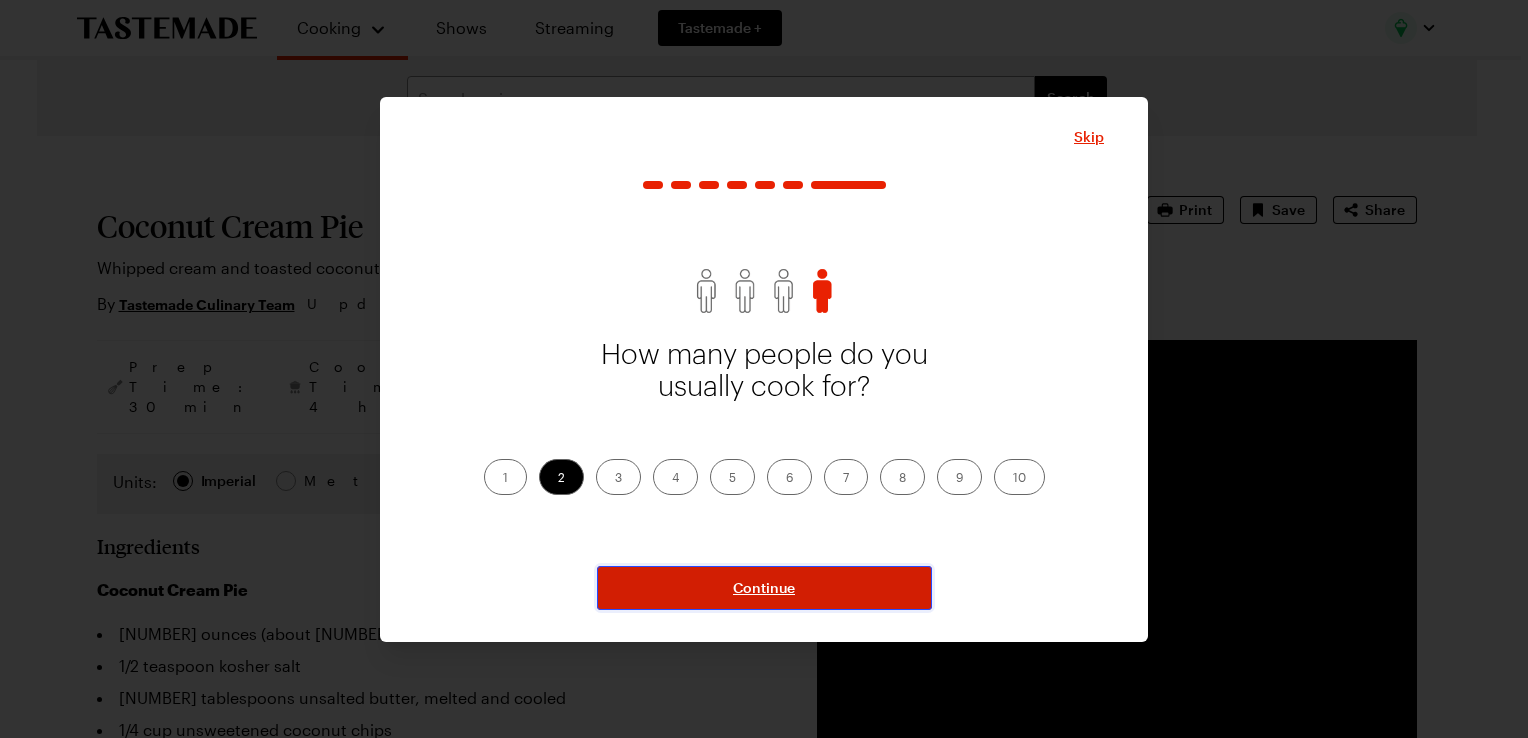 click on "Continue" at bounding box center (764, 588) 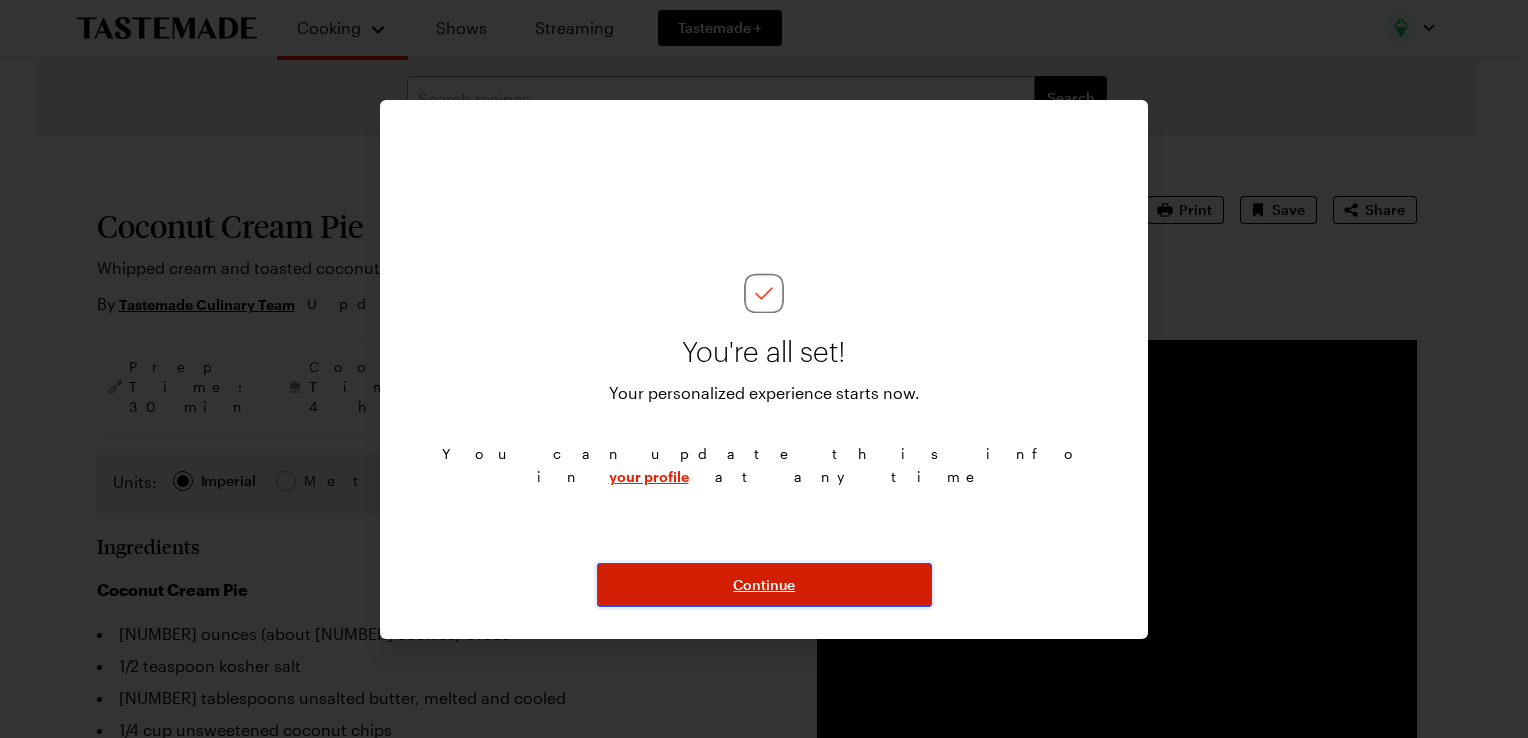 click on "Continue" at bounding box center [764, 585] 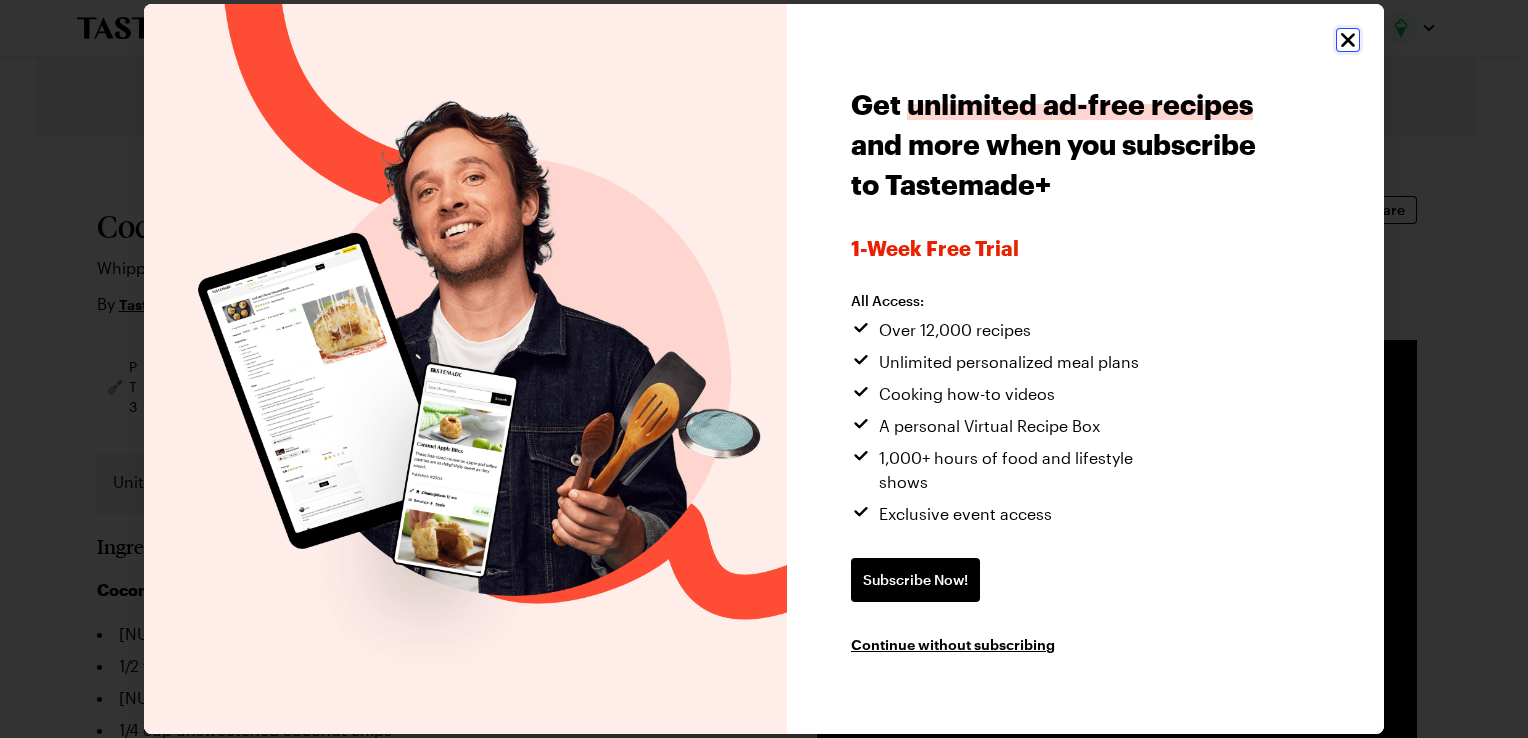 click 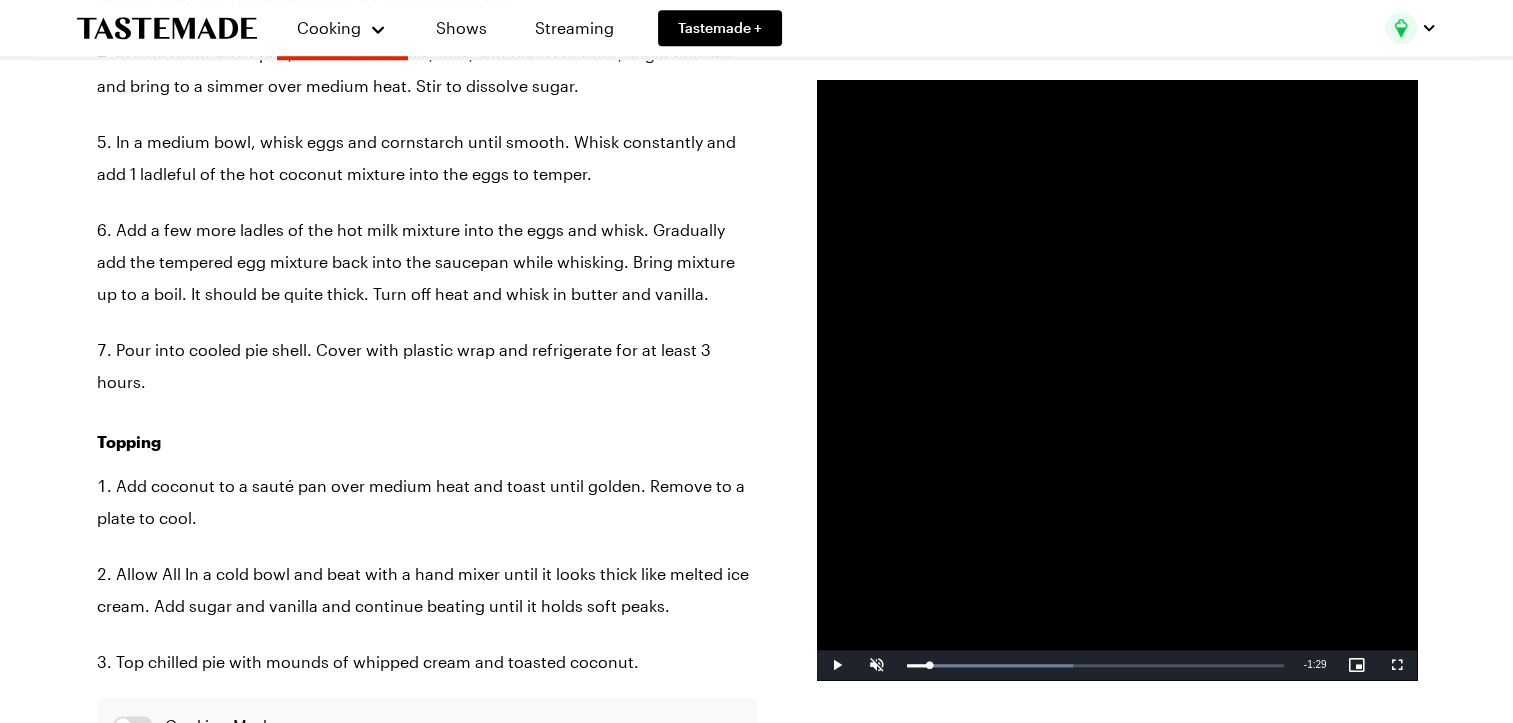 scroll, scrollTop: 2000, scrollLeft: 0, axis: vertical 